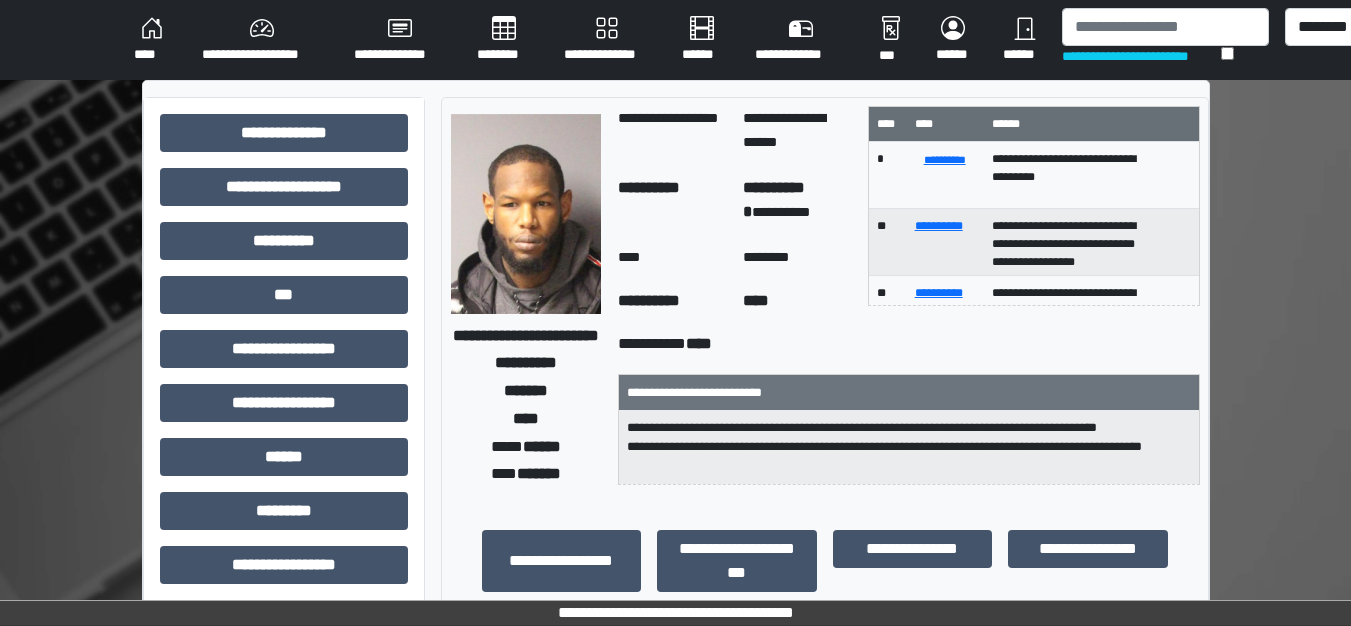 scroll, scrollTop: 600, scrollLeft: 0, axis: vertical 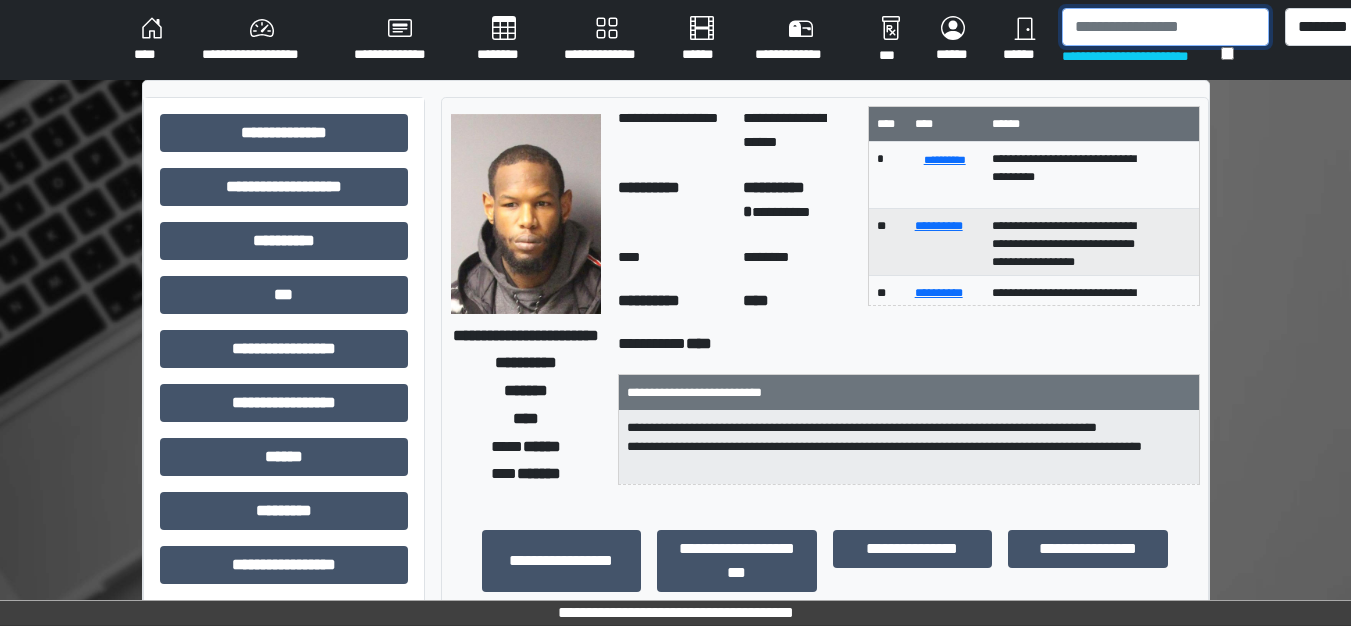 click at bounding box center [1165, 27] 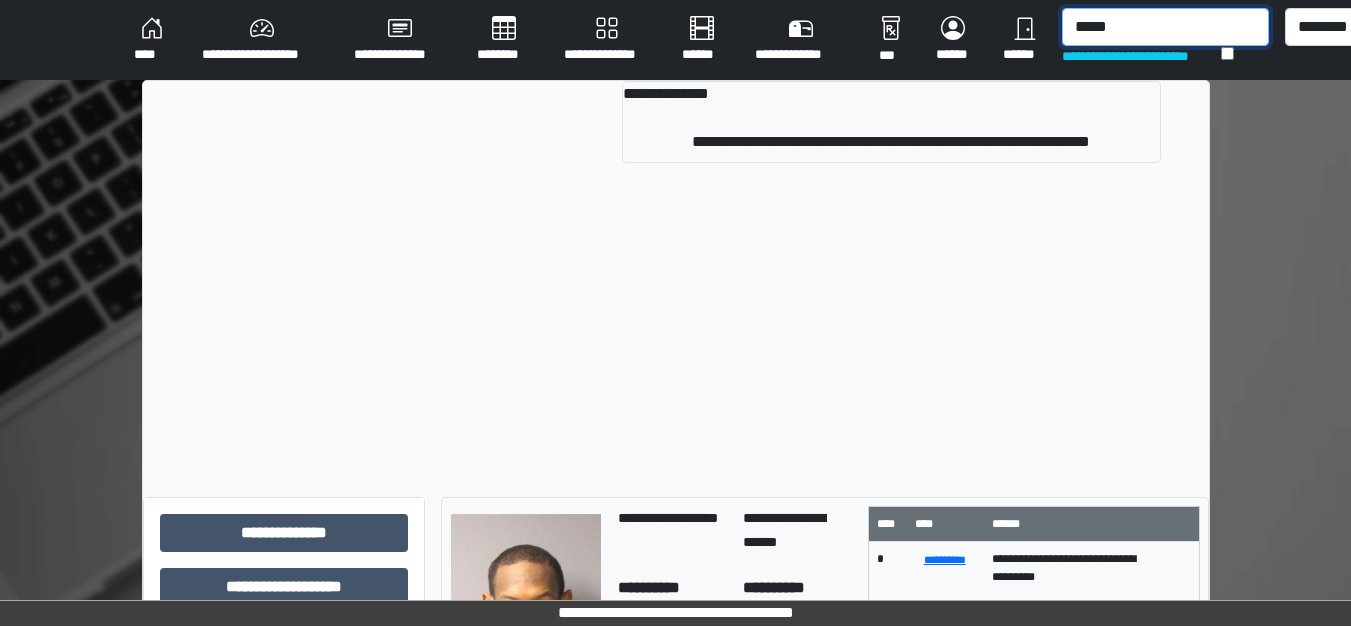 type on "*****" 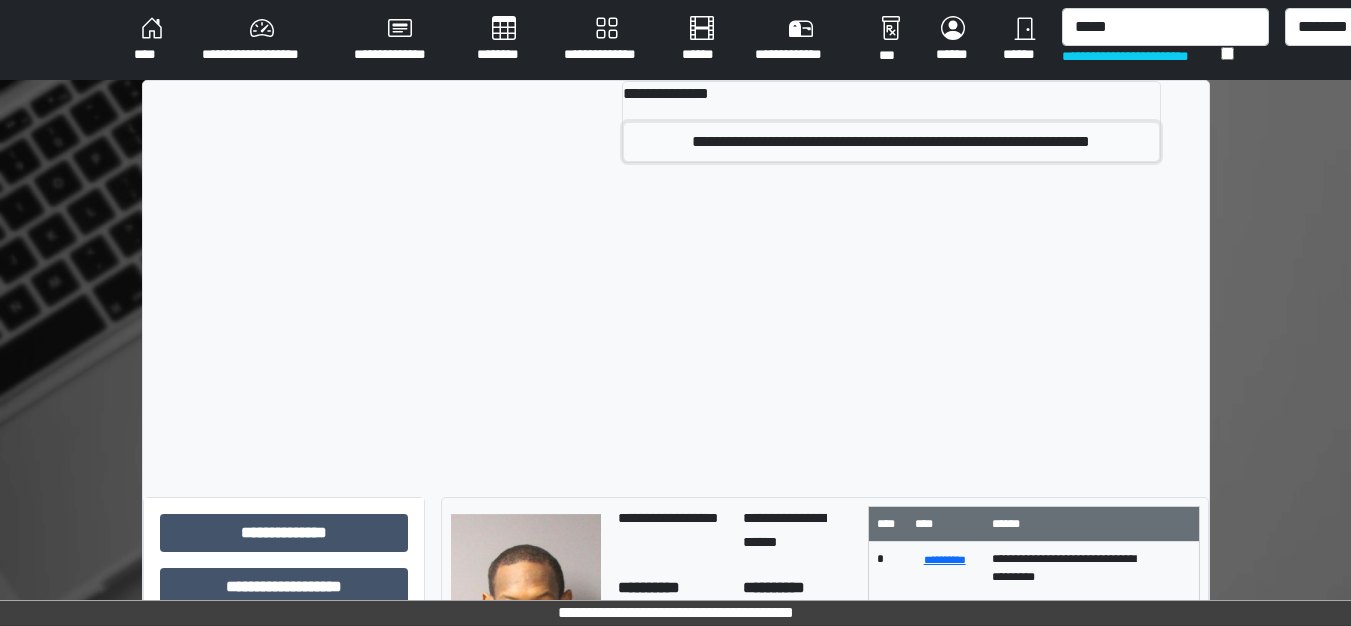 click on "**********" at bounding box center [891, 142] 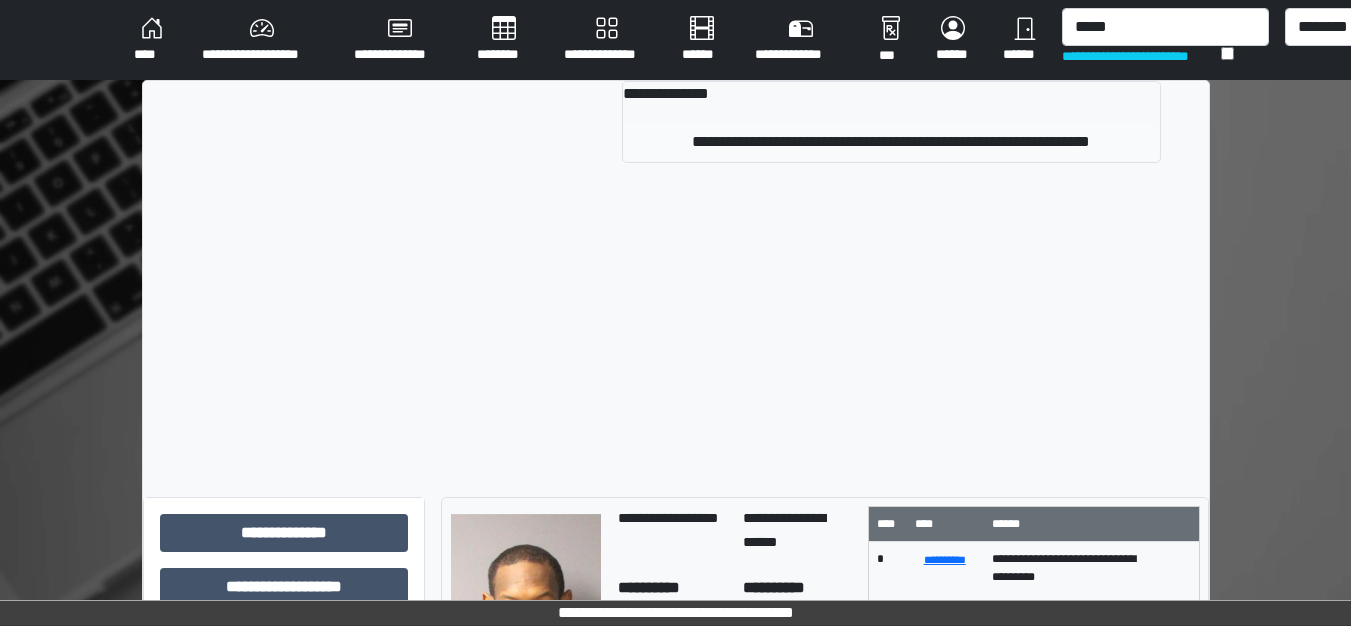 type 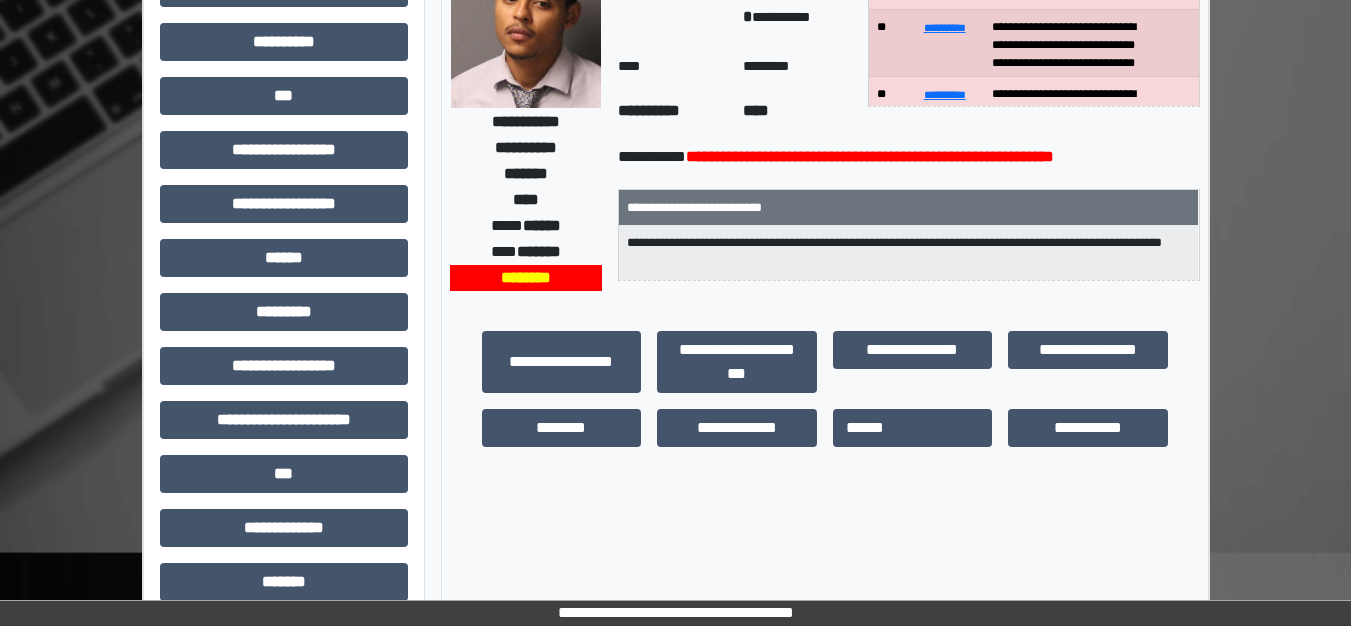 scroll, scrollTop: 200, scrollLeft: 0, axis: vertical 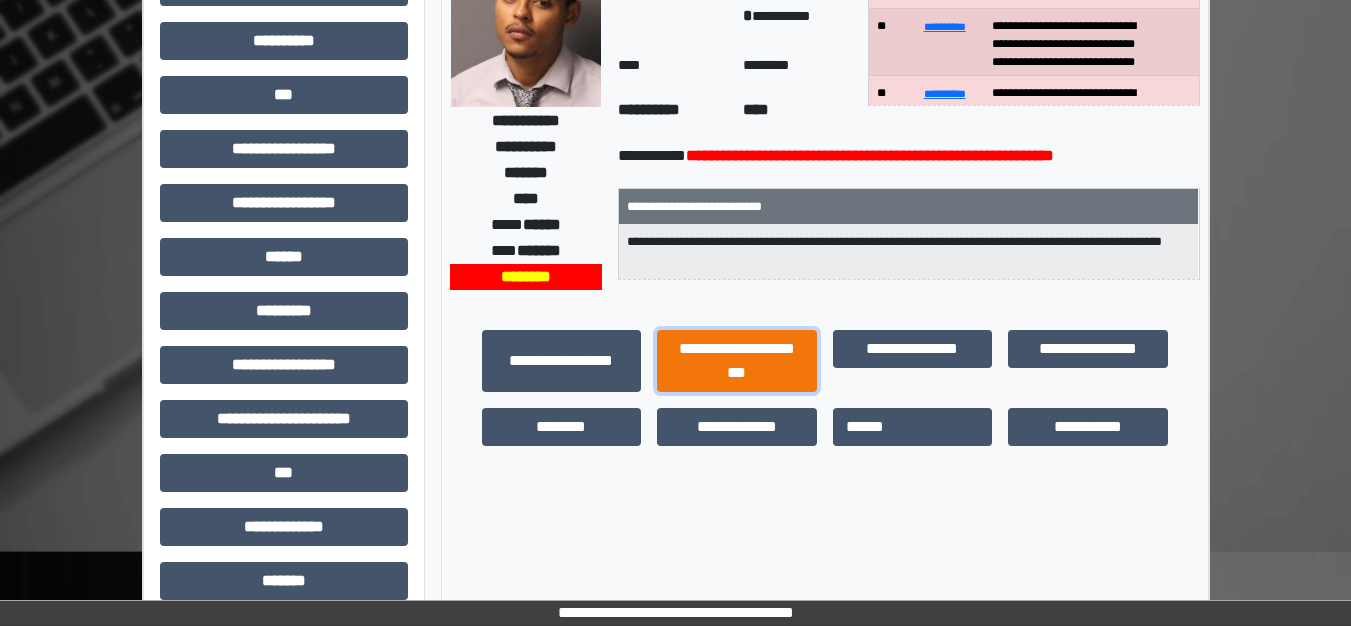 click on "**********" at bounding box center (737, 361) 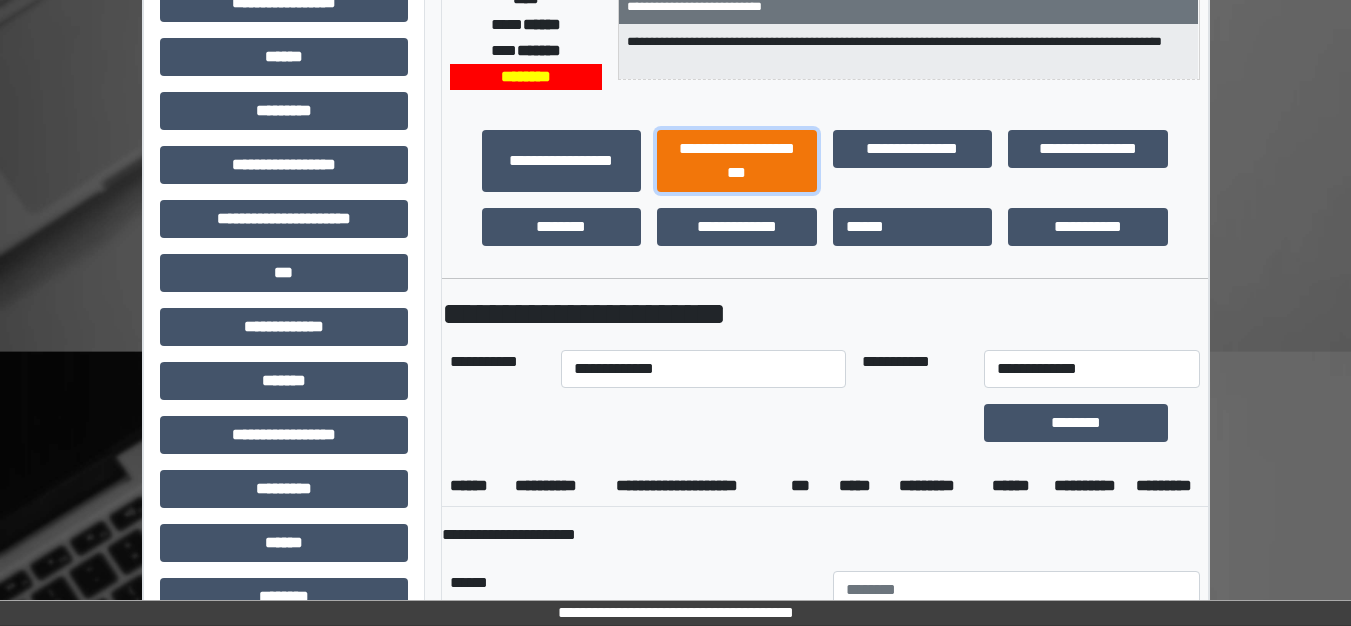 scroll, scrollTop: 500, scrollLeft: 0, axis: vertical 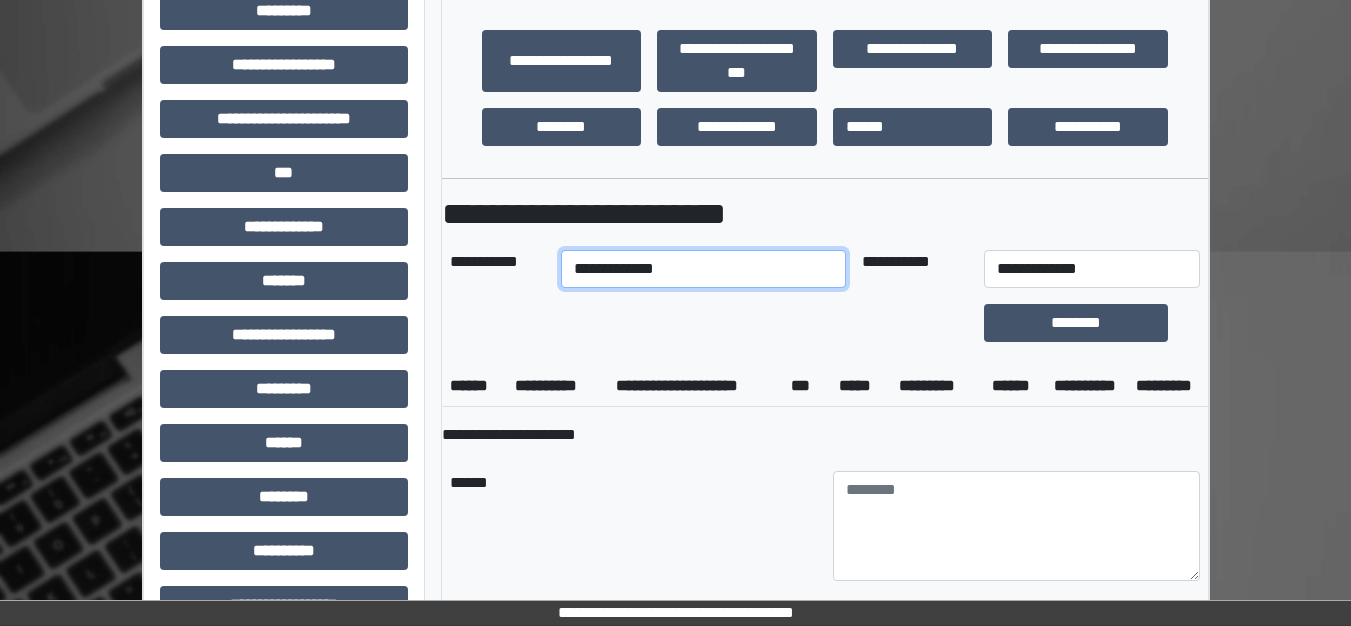 click on "**********" at bounding box center [703, 269] 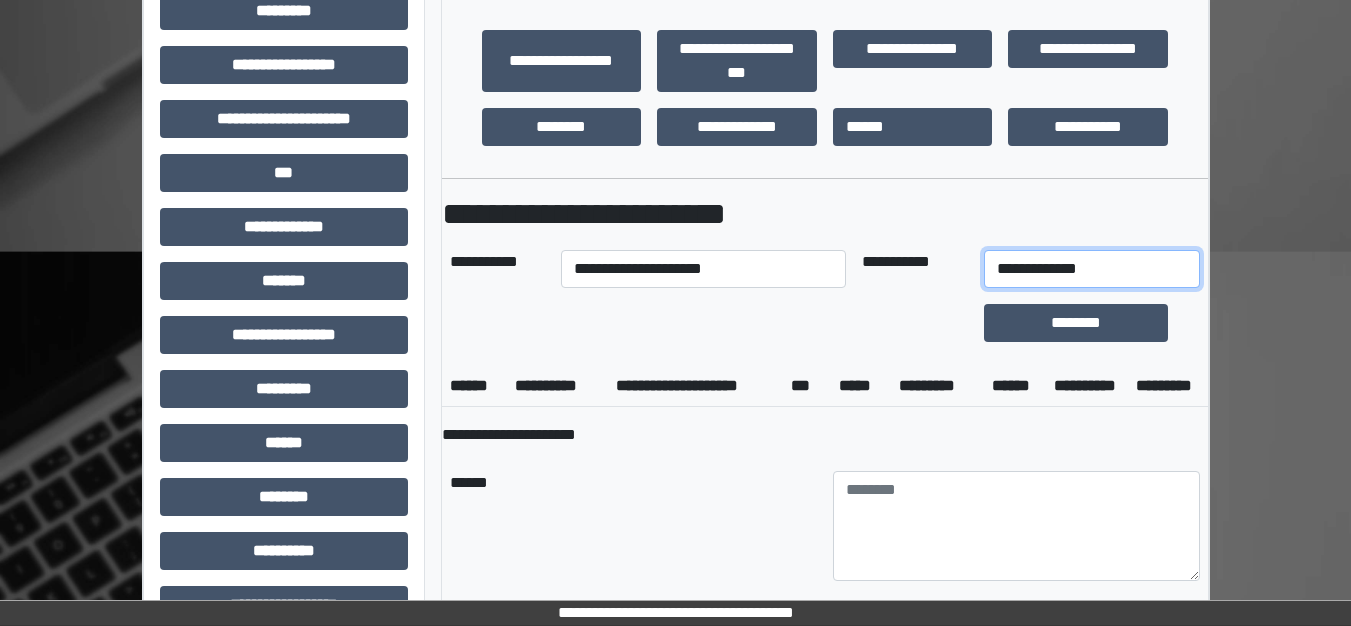 click on "**********" at bounding box center [1092, 269] 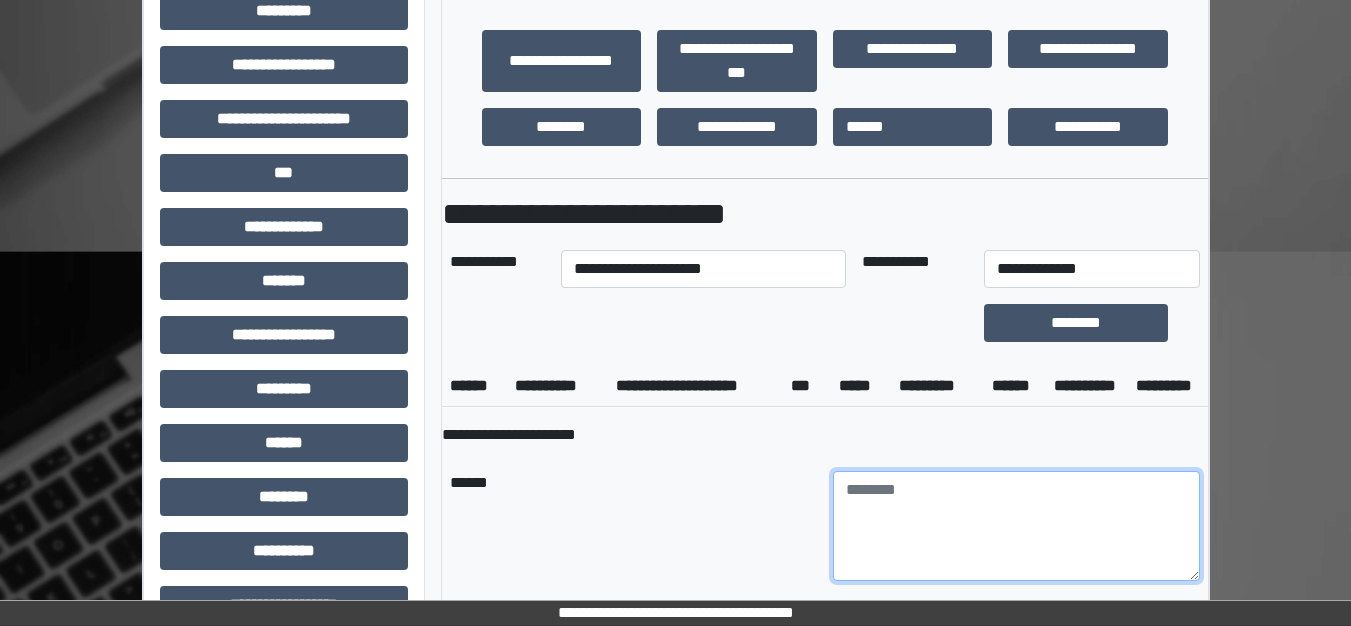 click at bounding box center (1016, 526) 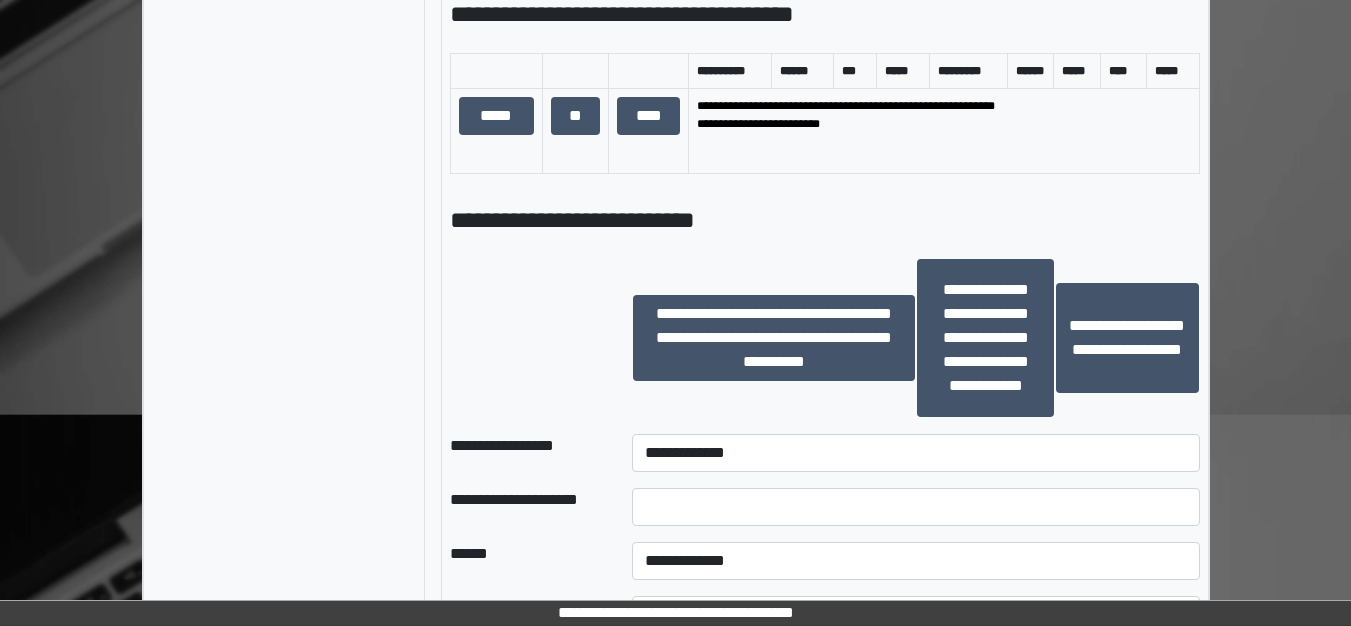 scroll, scrollTop: 1200, scrollLeft: 0, axis: vertical 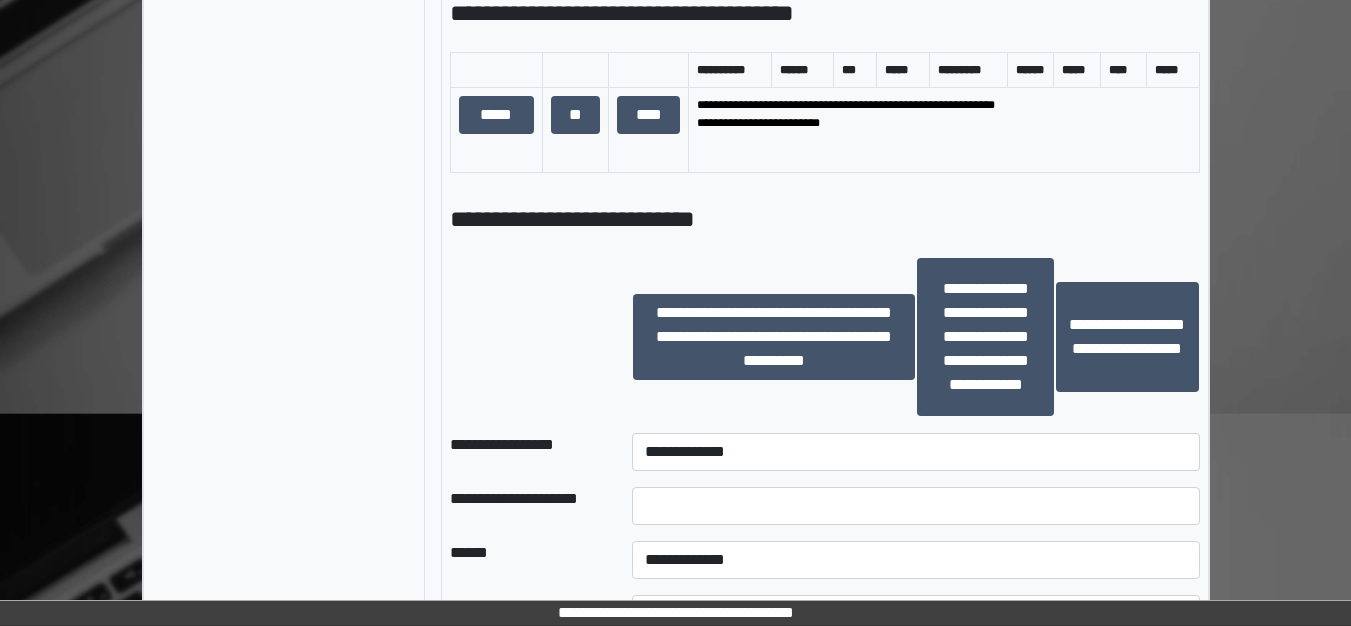 type on "**********" 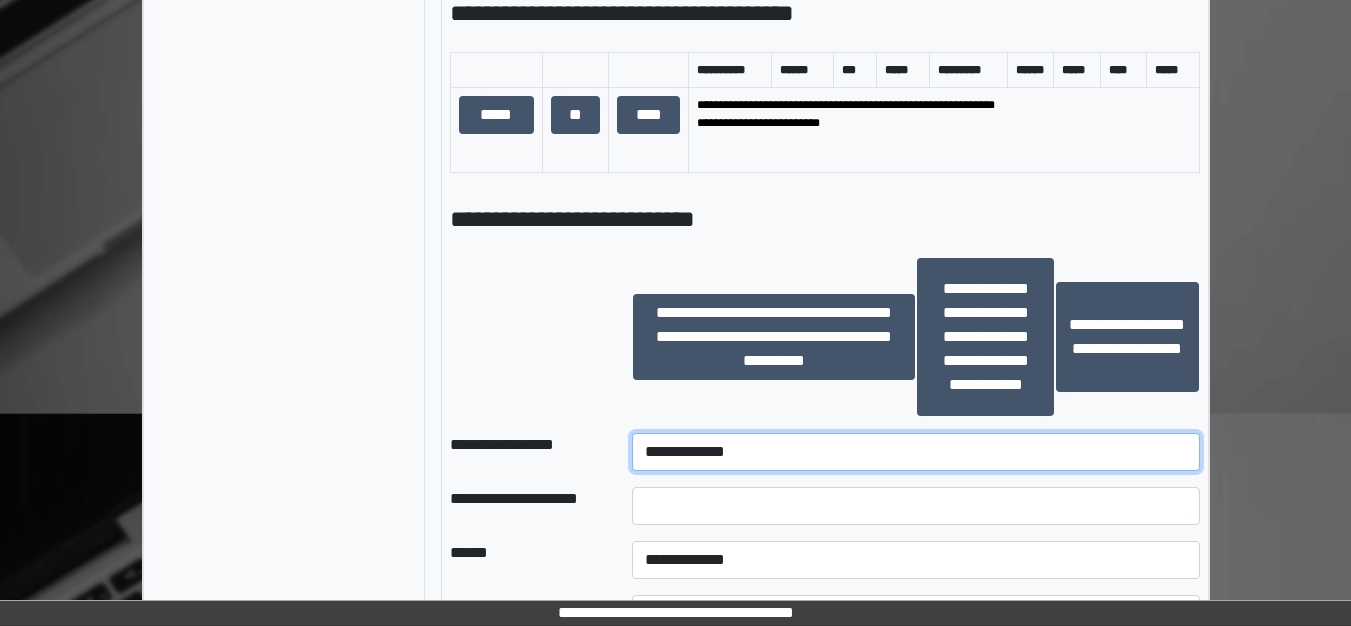 click on "**********" at bounding box center [915, 452] 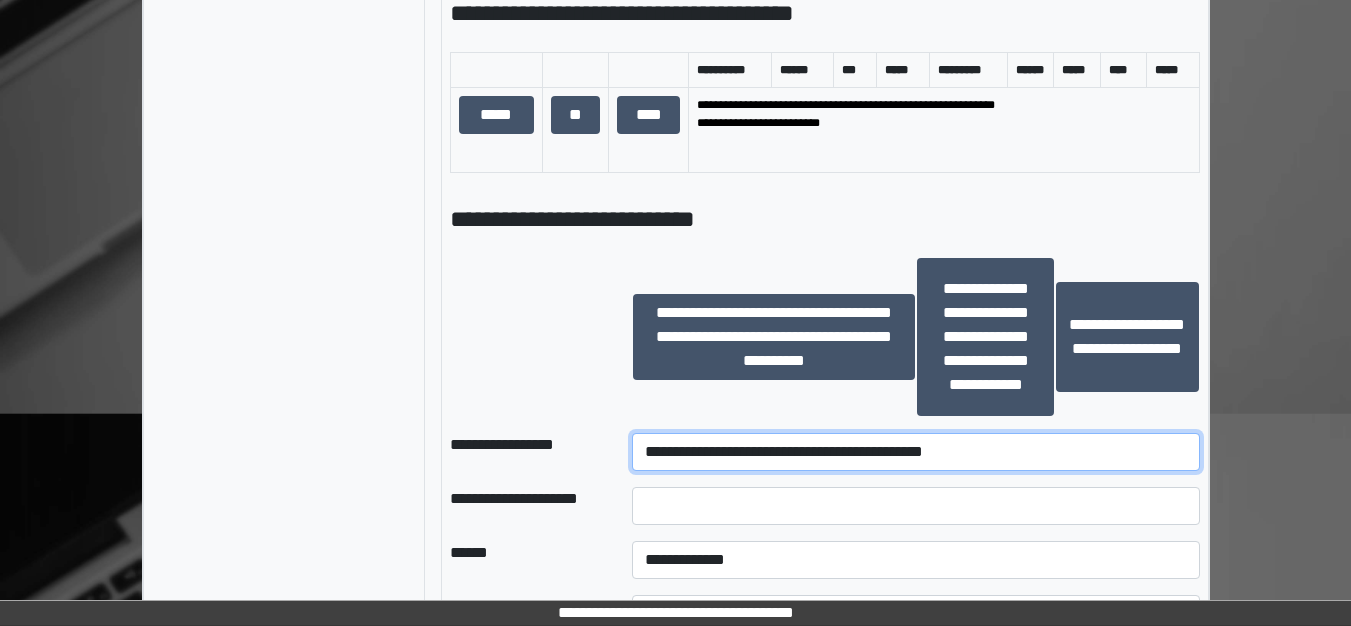 scroll, scrollTop: 1300, scrollLeft: 0, axis: vertical 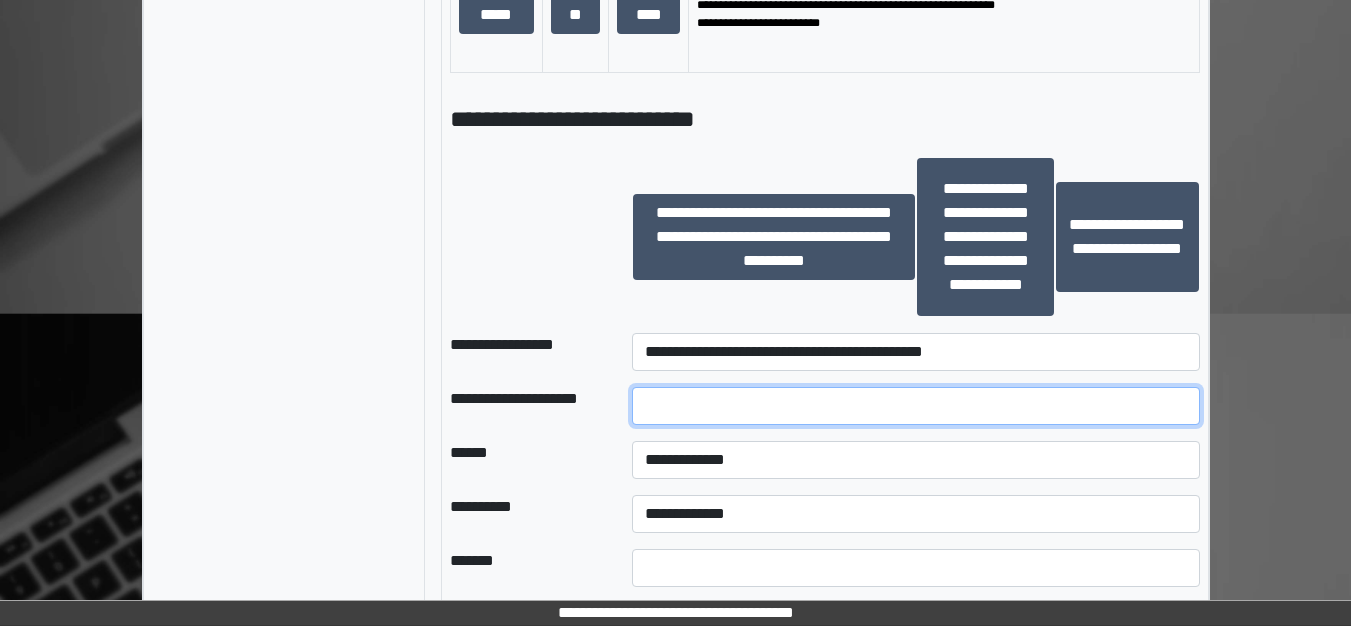 click at bounding box center [915, 406] 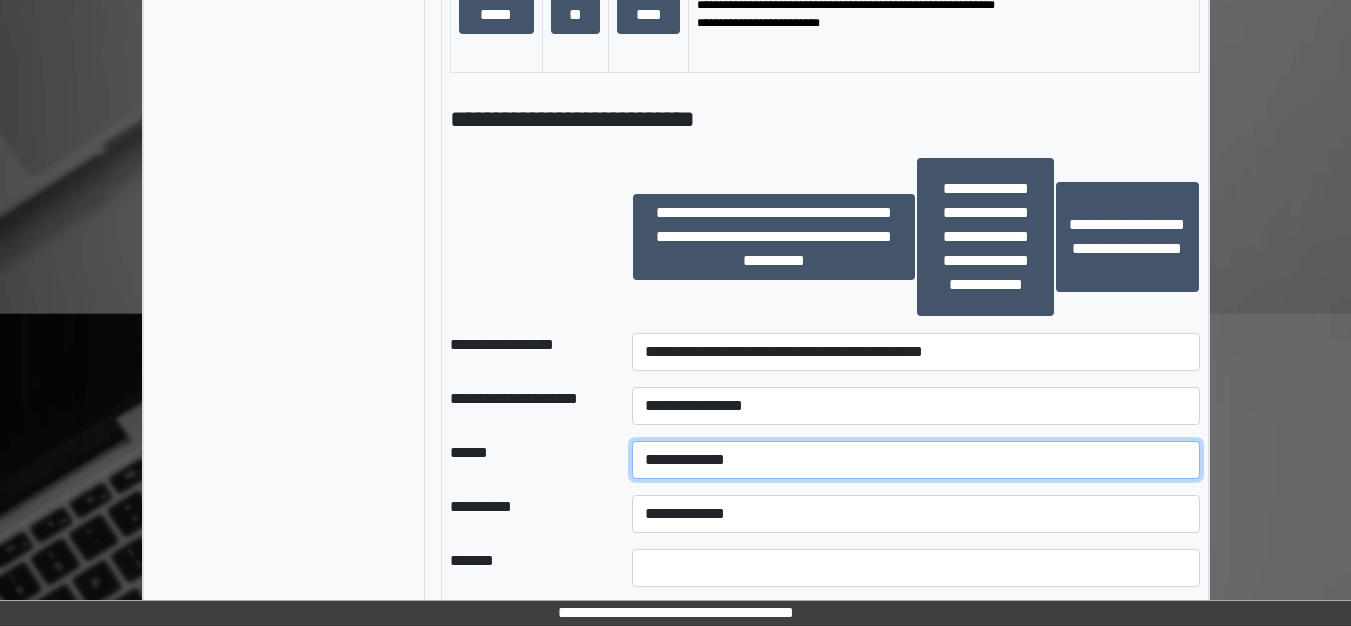 click on "**********" at bounding box center (915, 460) 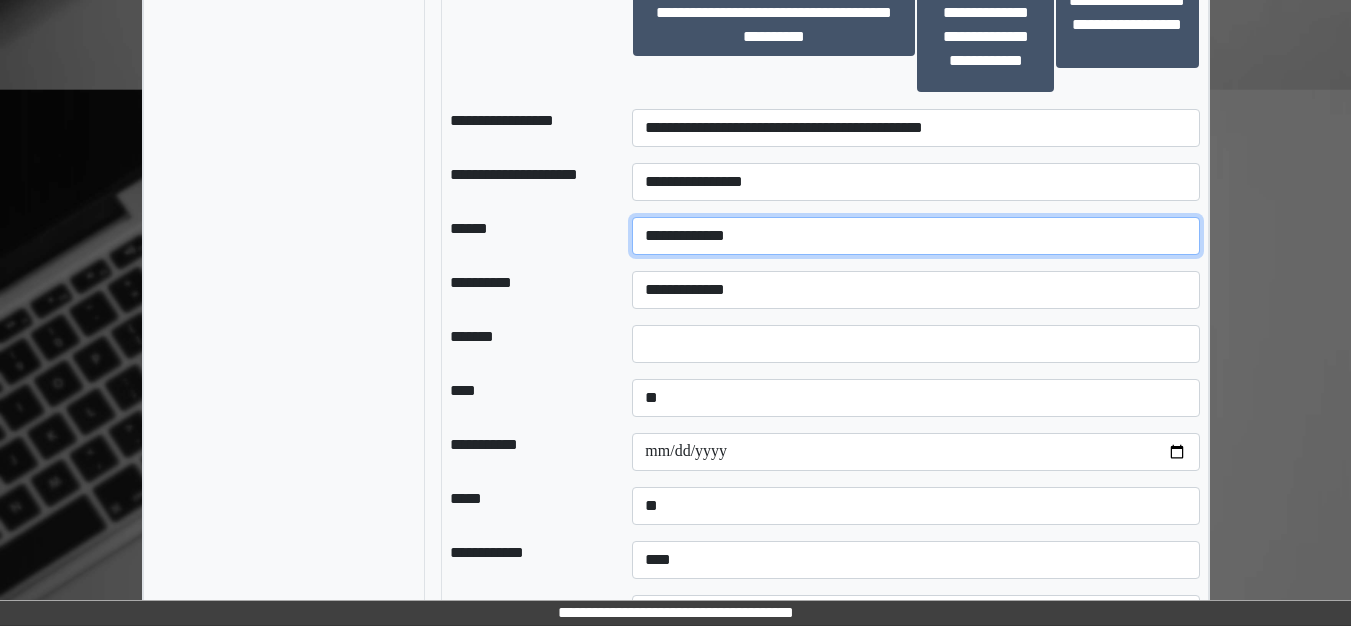 scroll, scrollTop: 1600, scrollLeft: 0, axis: vertical 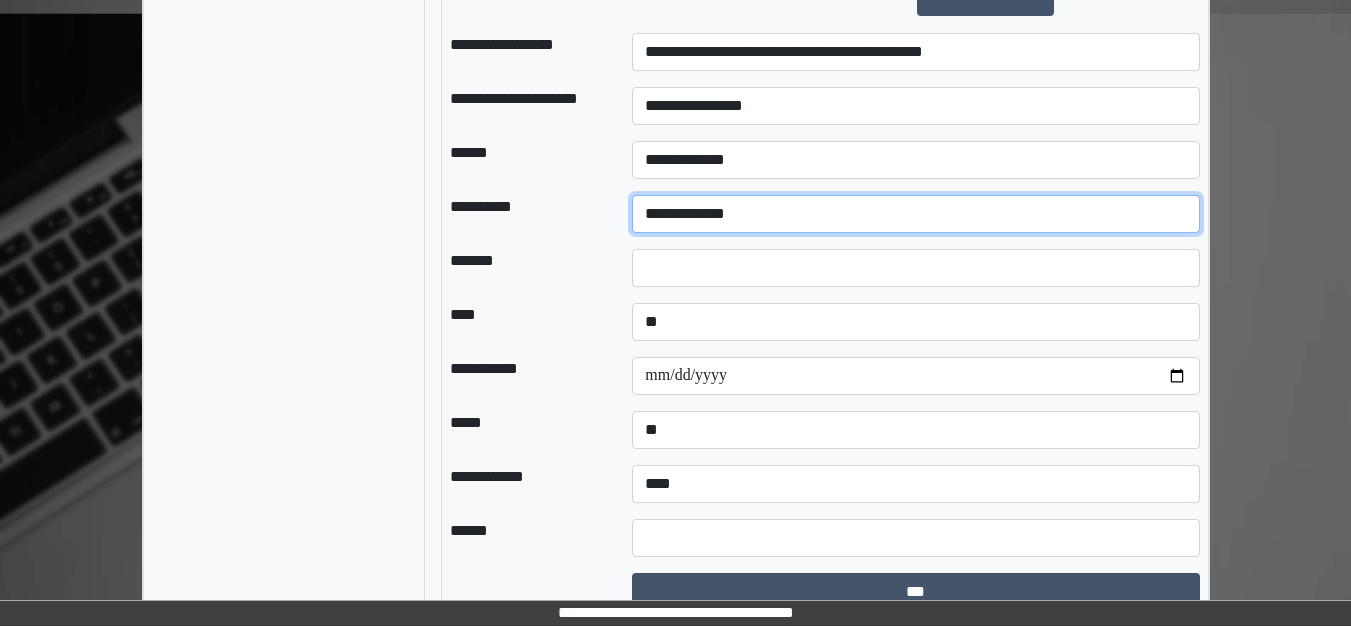 click on "**********" at bounding box center (915, 214) 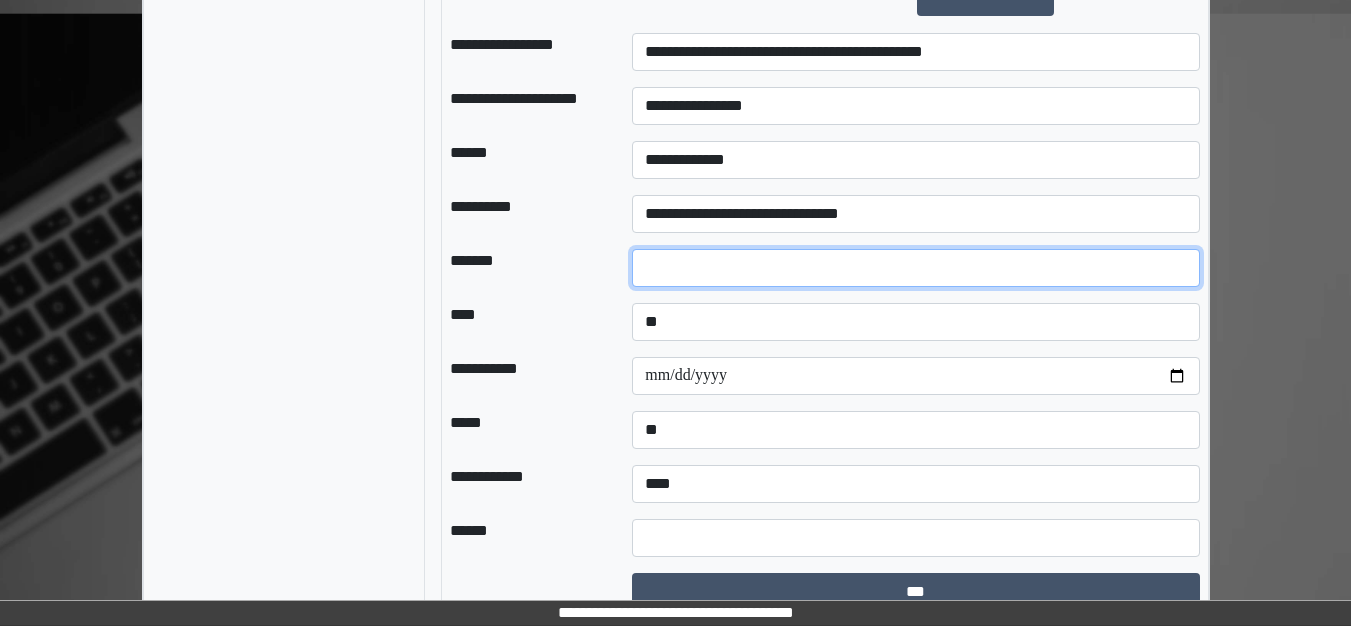 click at bounding box center (915, 268) 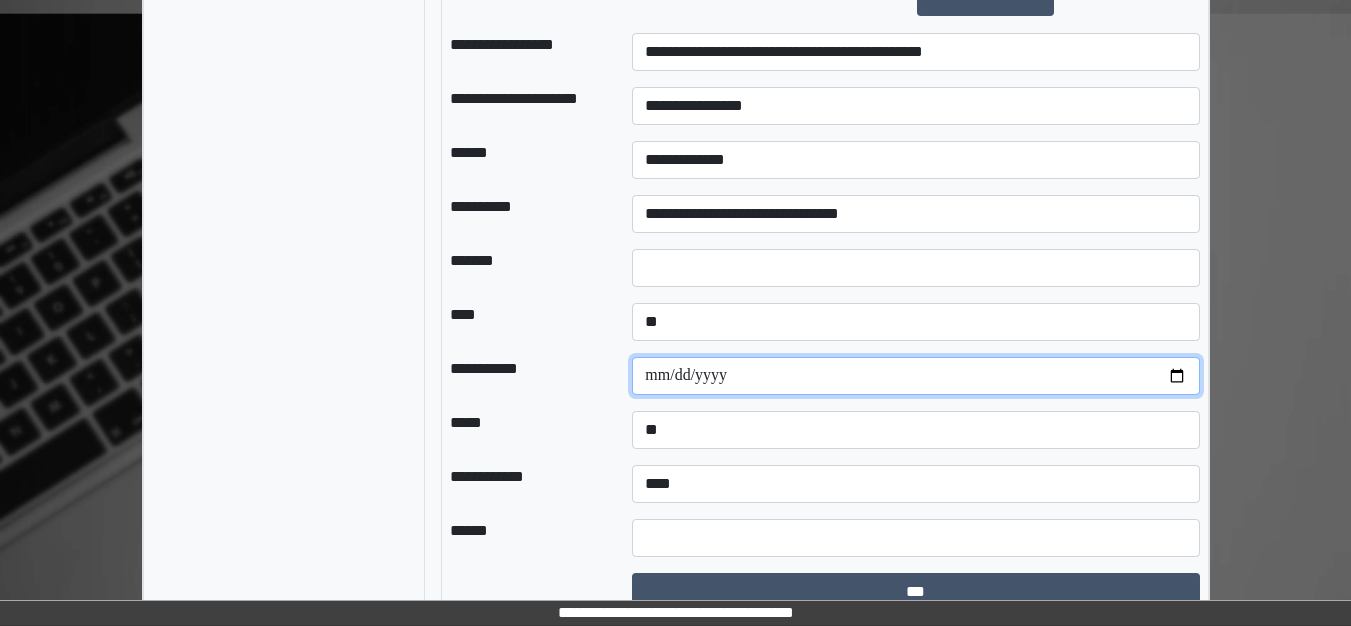 click at bounding box center (915, 376) 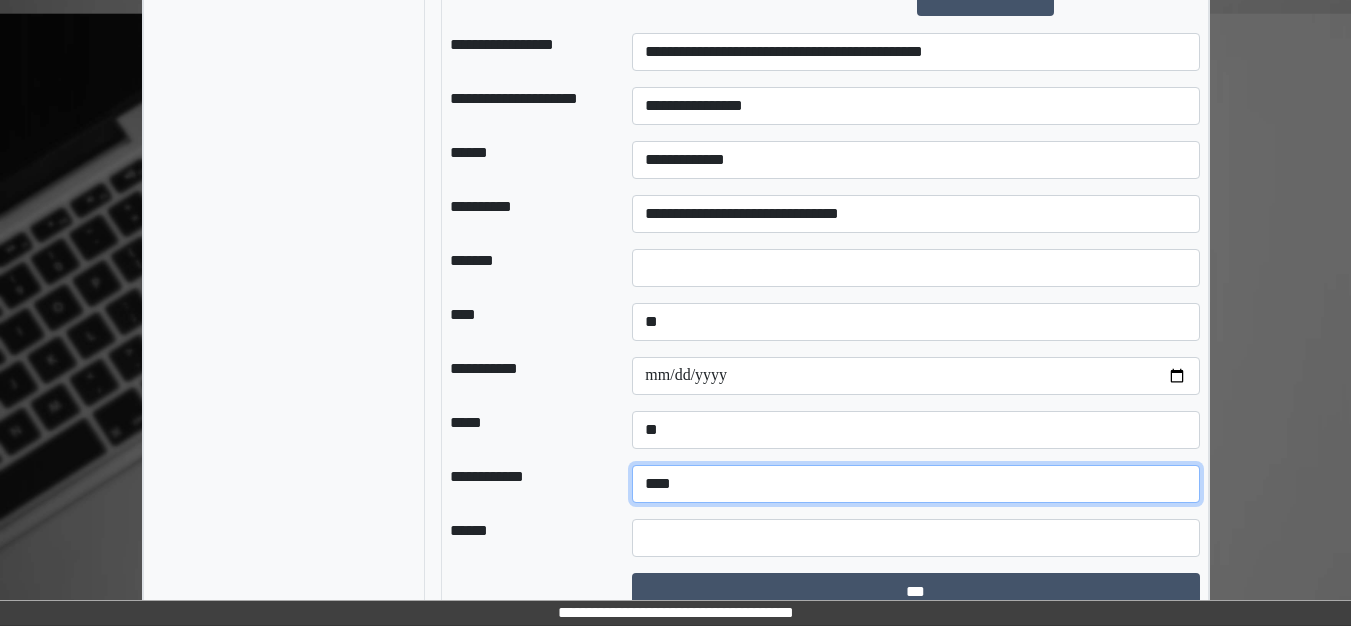 click on "**********" at bounding box center [915, 484] 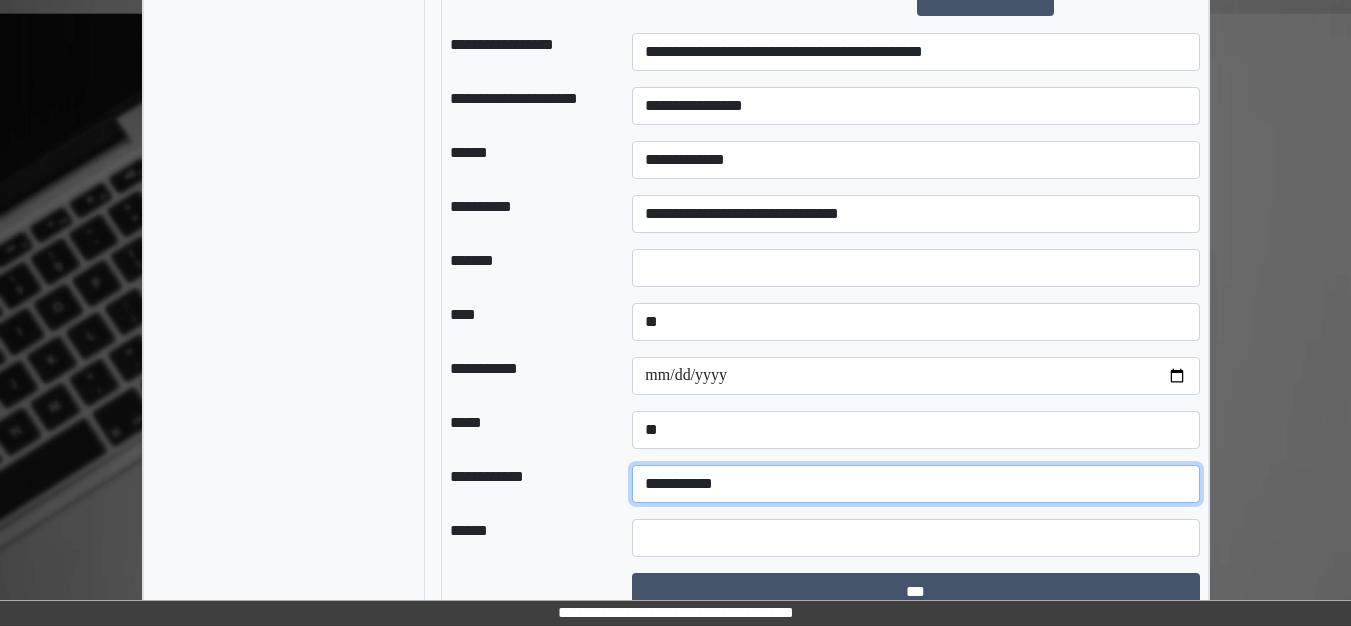 click on "**********" at bounding box center [915, 484] 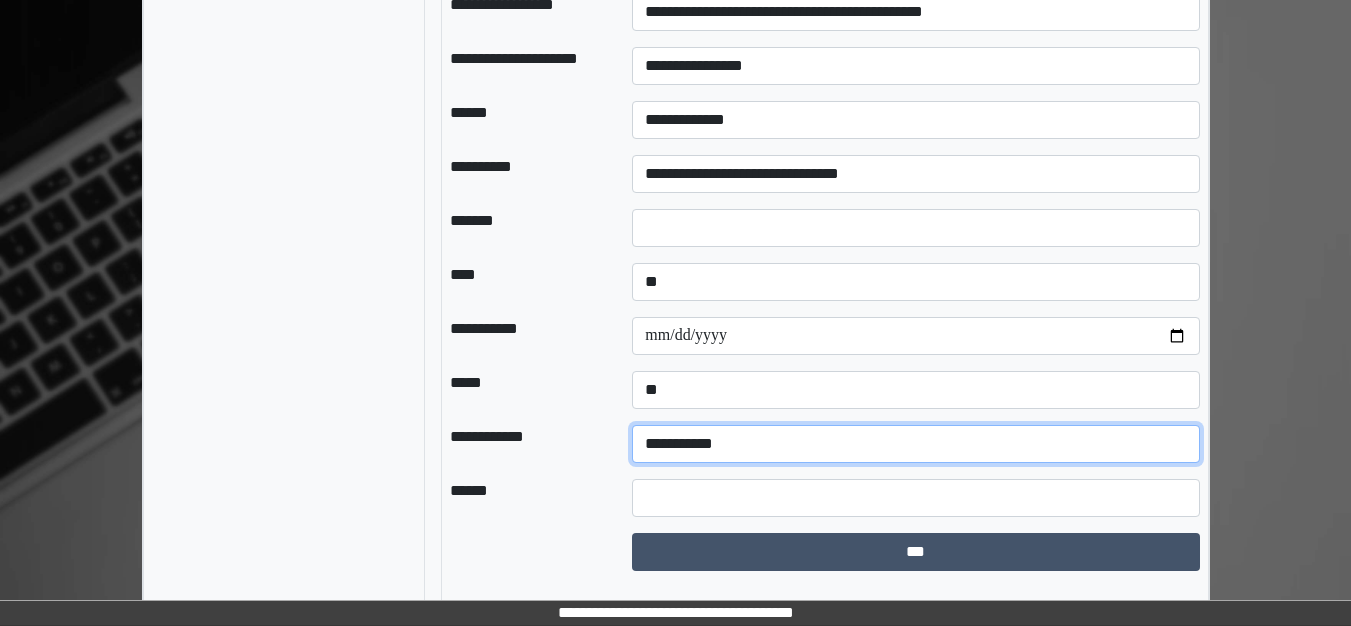 scroll, scrollTop: 1669, scrollLeft: 0, axis: vertical 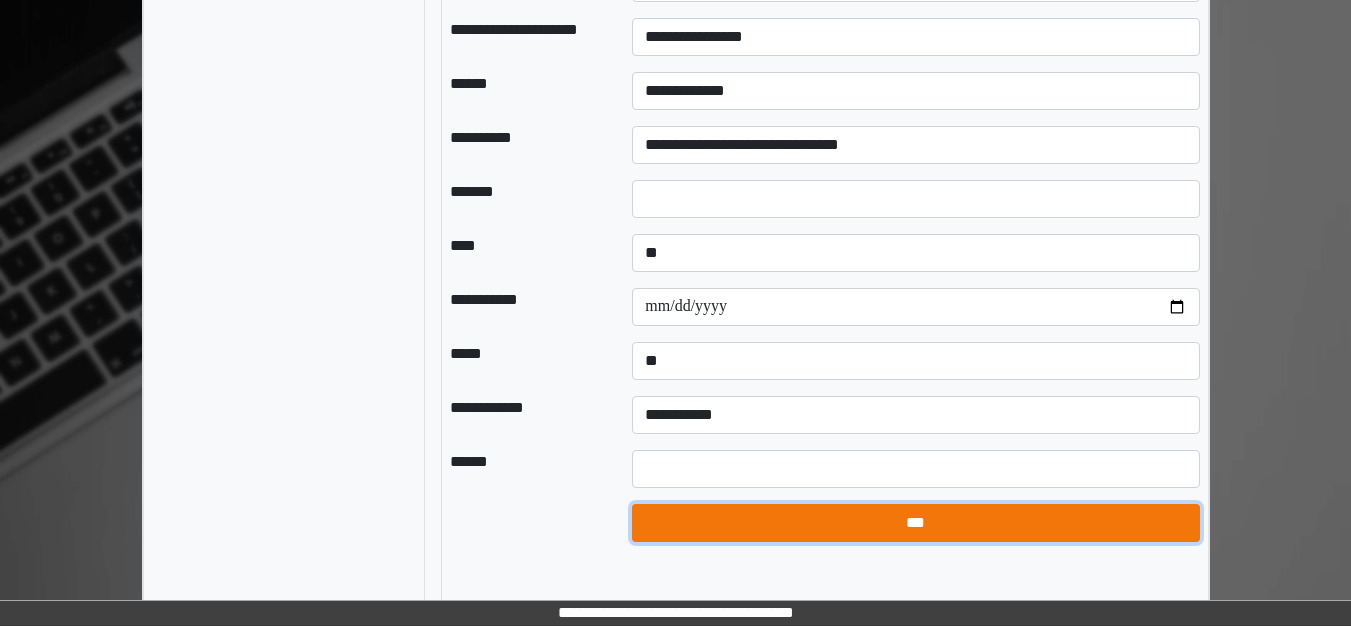 click on "***" at bounding box center [915, 523] 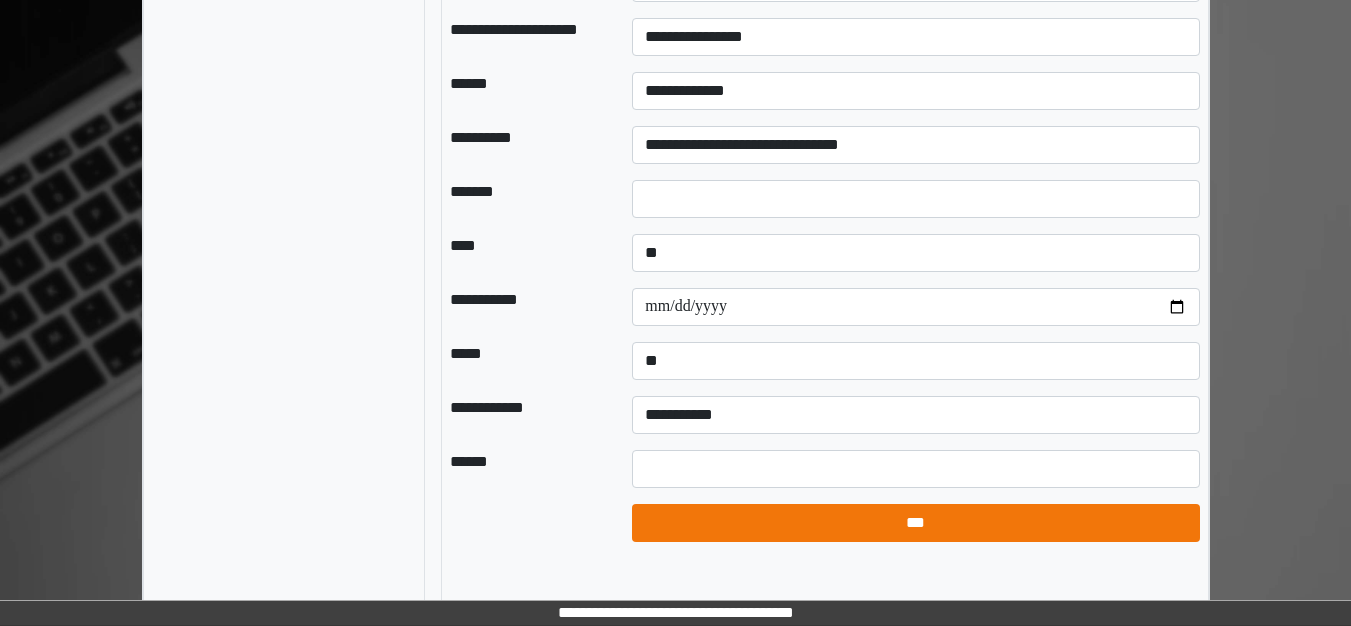 select on "*" 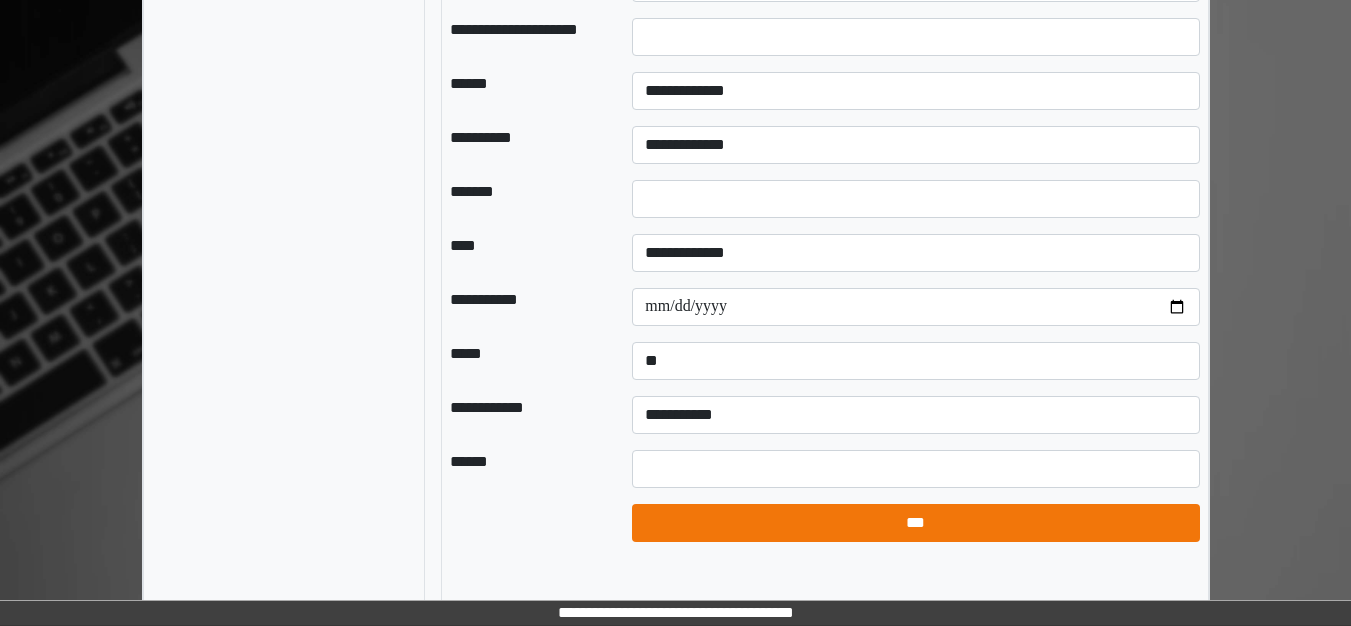 scroll, scrollTop: 1658, scrollLeft: 0, axis: vertical 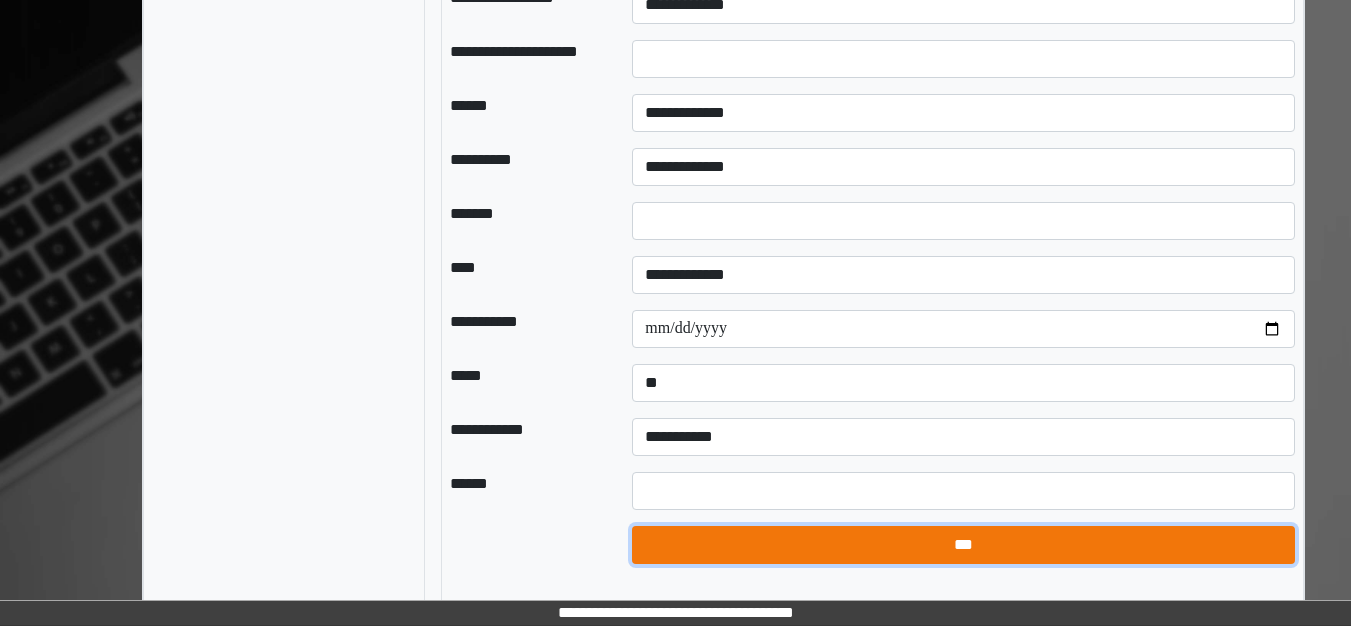 click on "***" at bounding box center (963, 545) 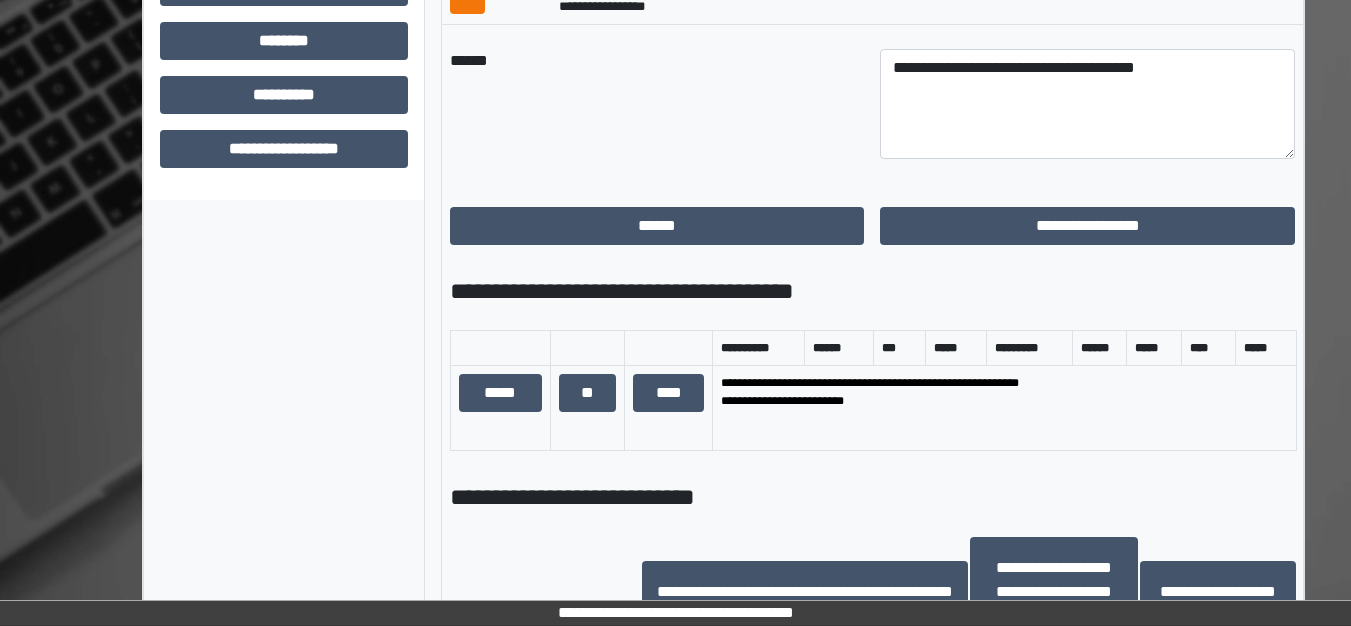 scroll, scrollTop: 658, scrollLeft: 0, axis: vertical 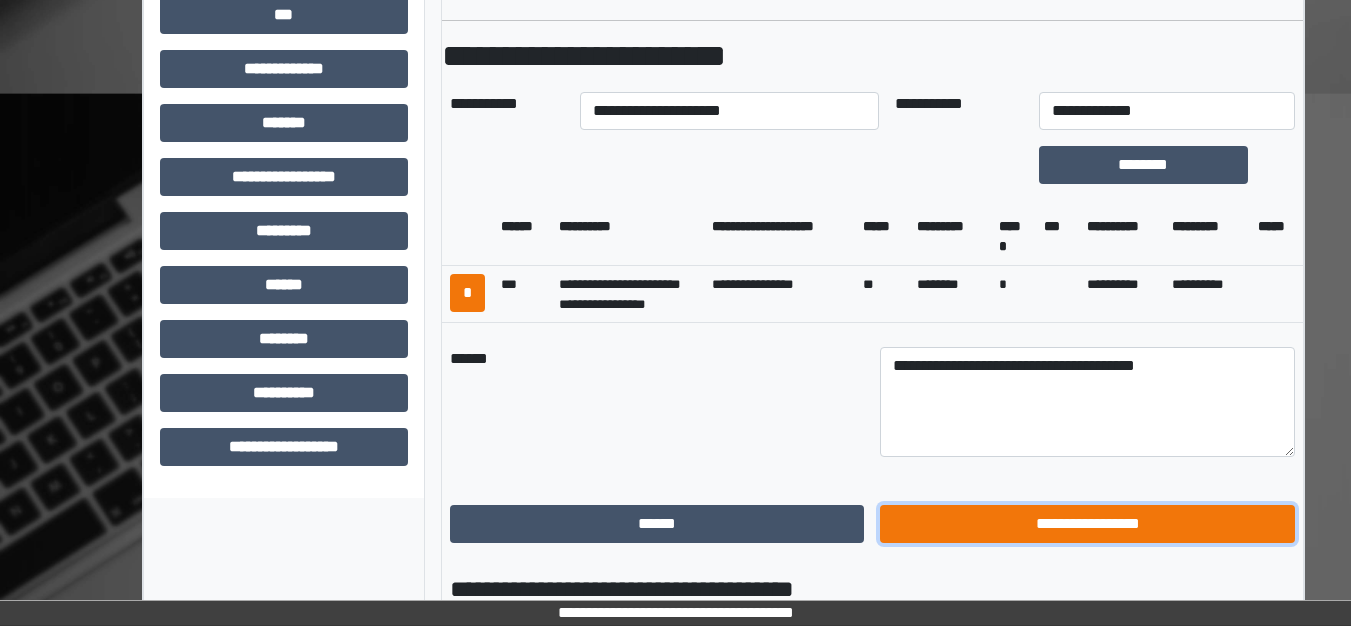 click on "**********" at bounding box center [1087, 524] 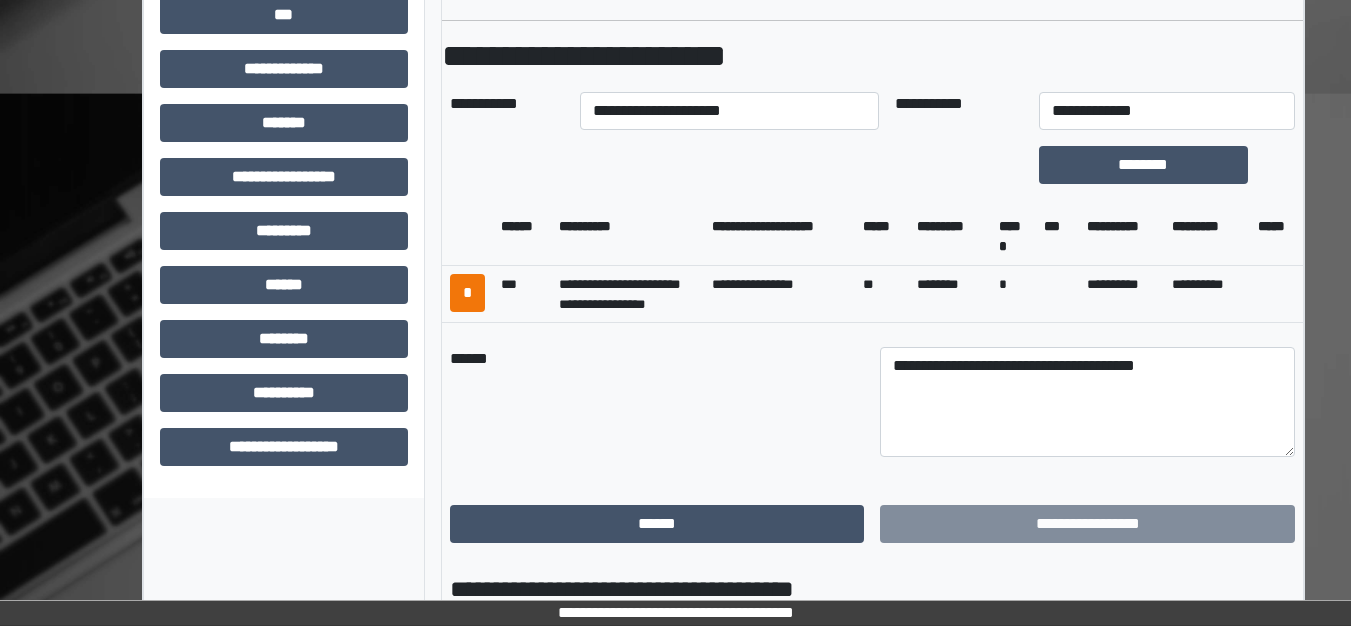 scroll, scrollTop: 548, scrollLeft: 0, axis: vertical 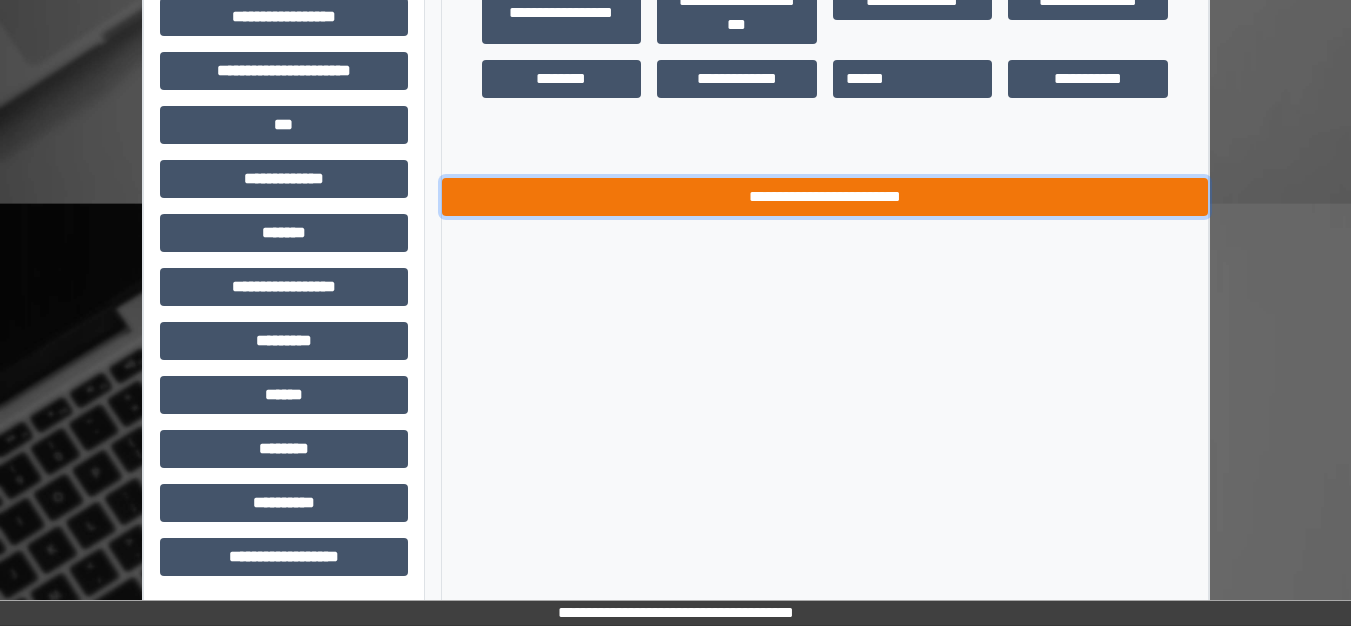 click on "**********" at bounding box center [825, 197] 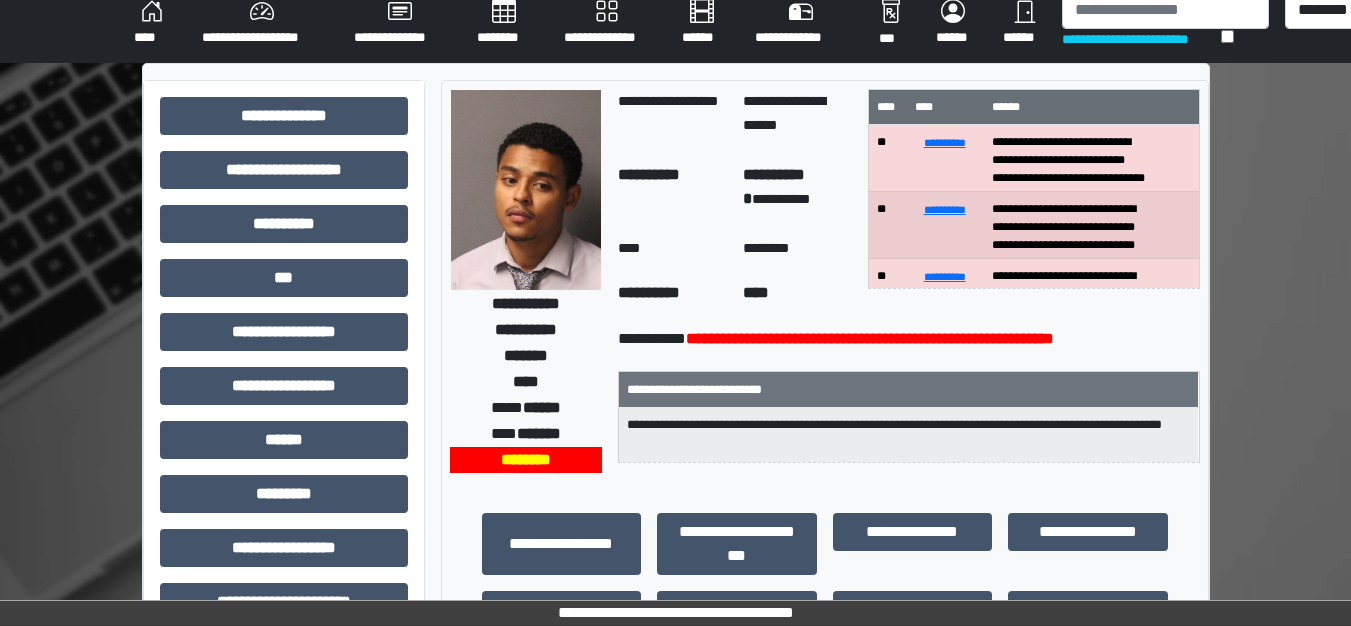 scroll, scrollTop: 0, scrollLeft: 0, axis: both 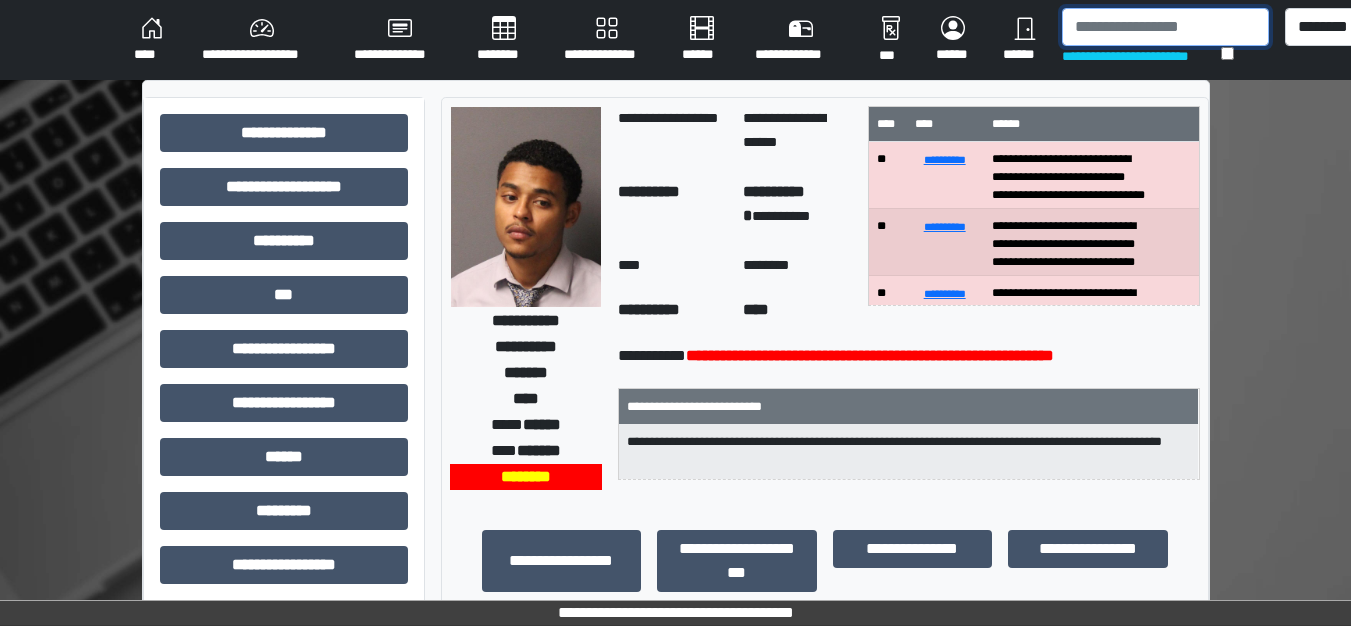 click at bounding box center [1165, 27] 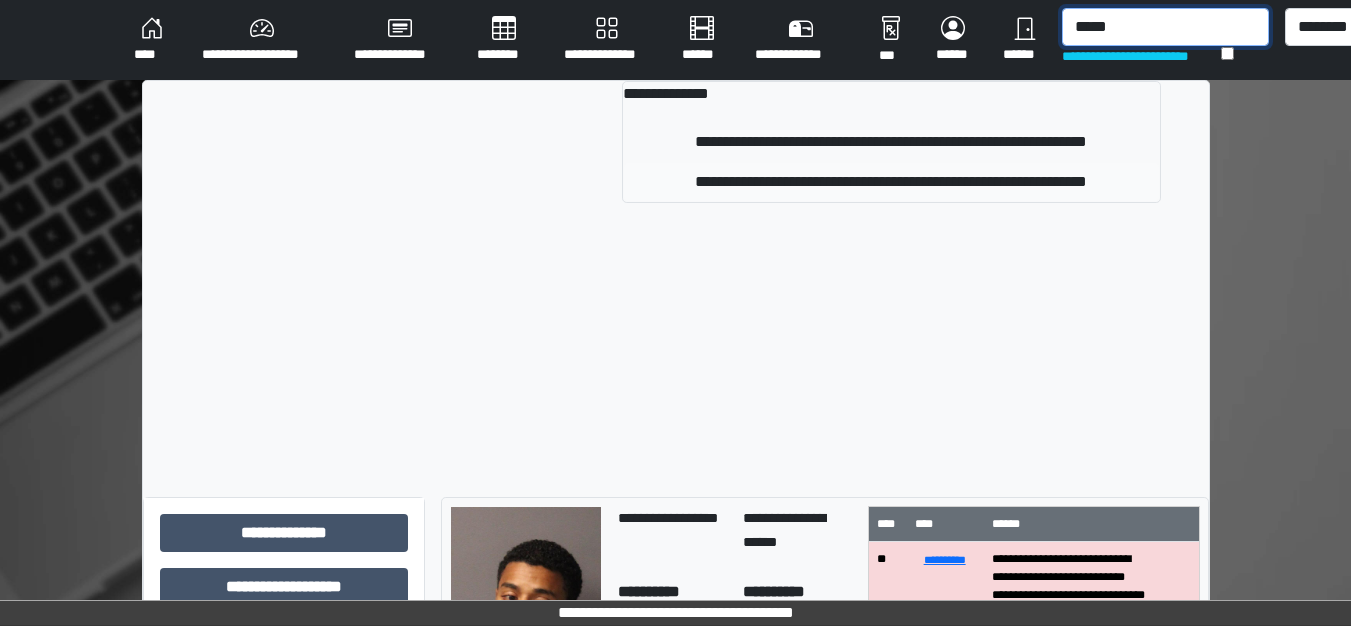 type on "*****" 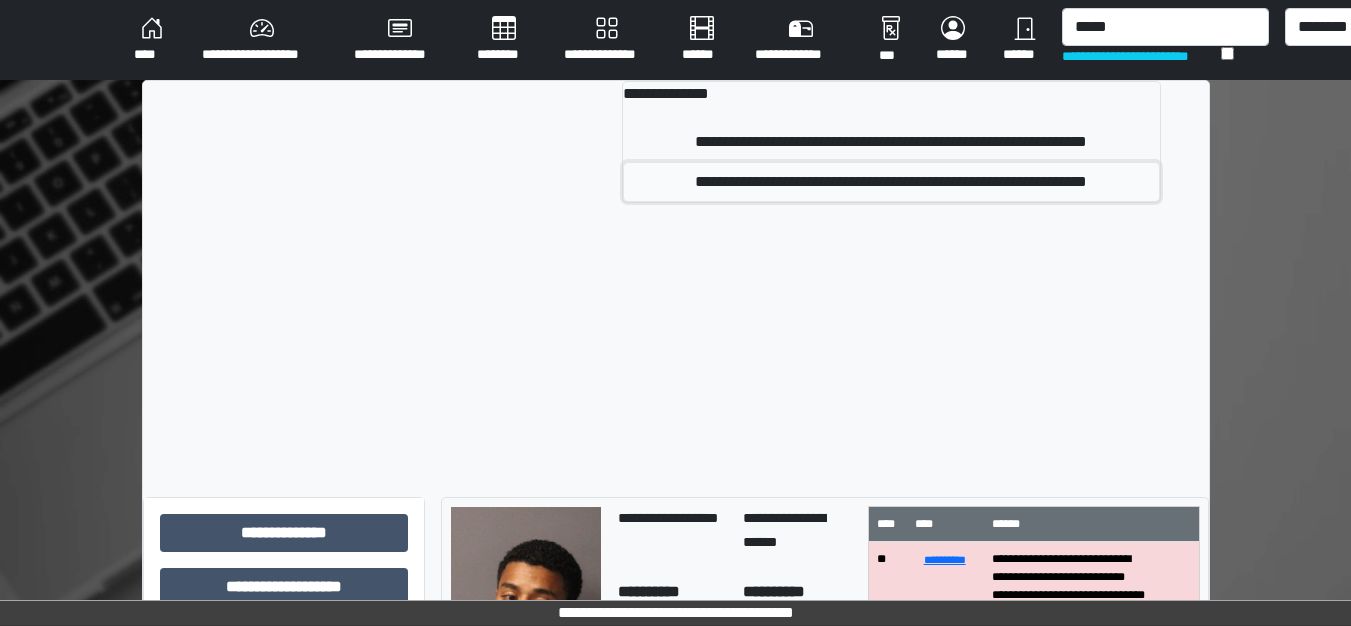click on "**********" at bounding box center (891, 182) 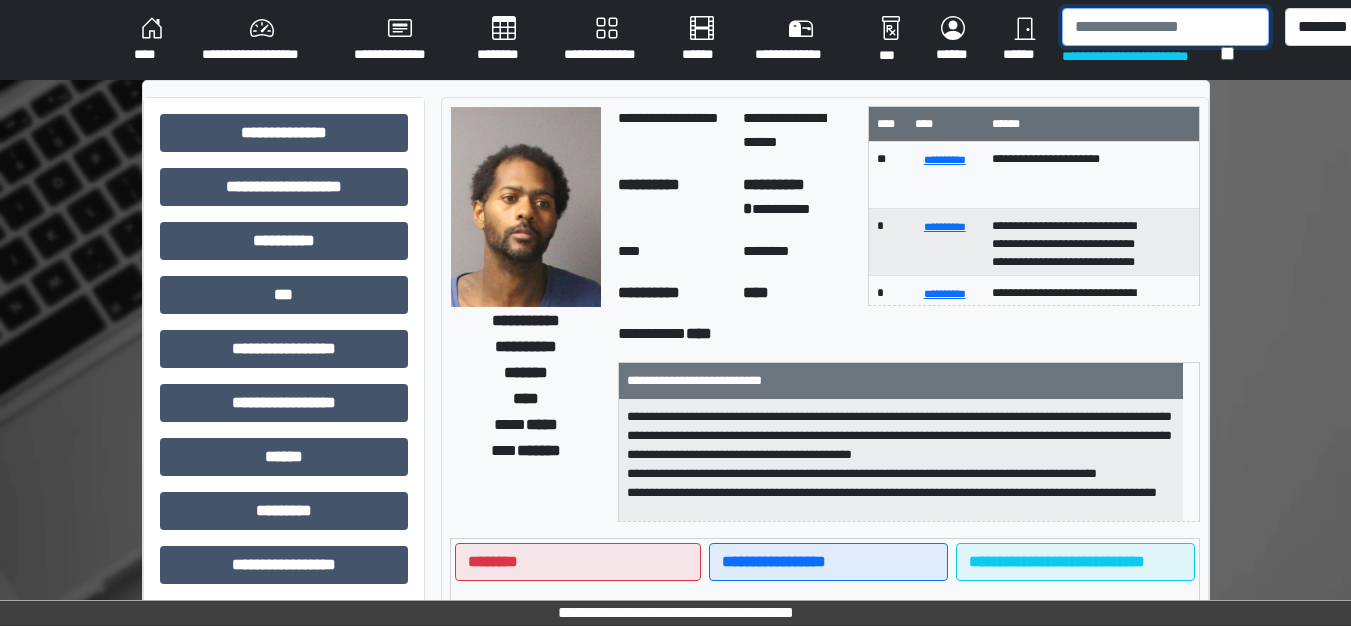 click at bounding box center [1165, 27] 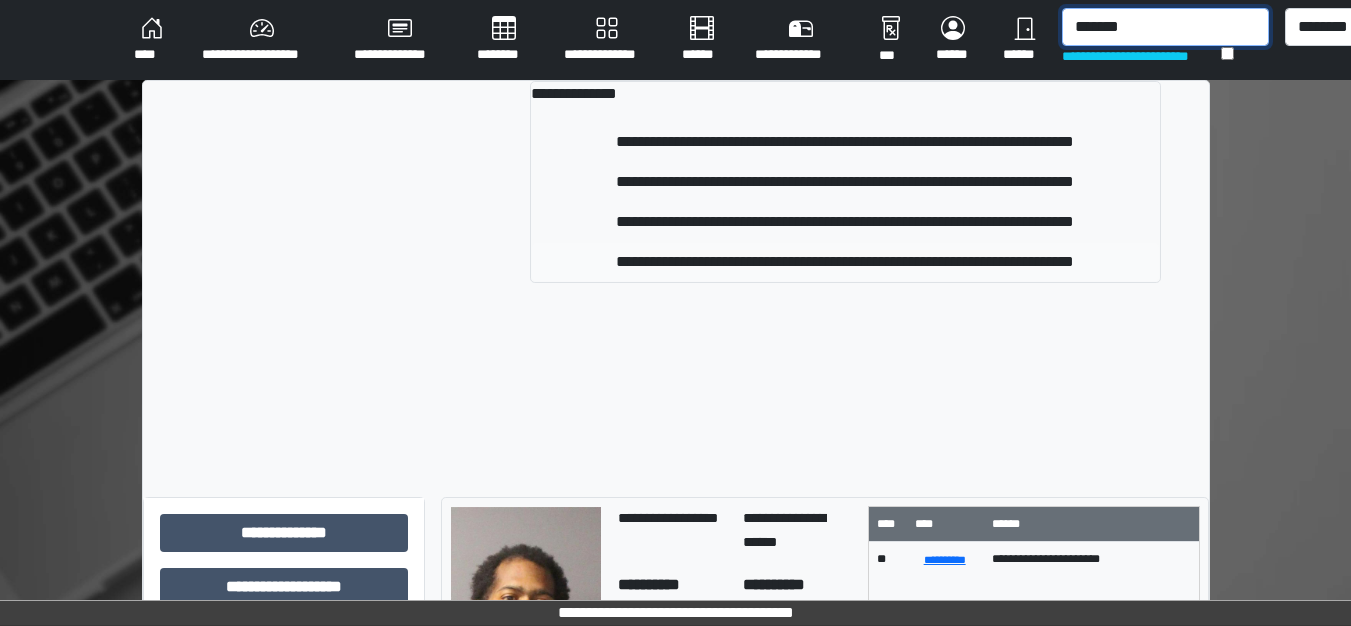 type on "*******" 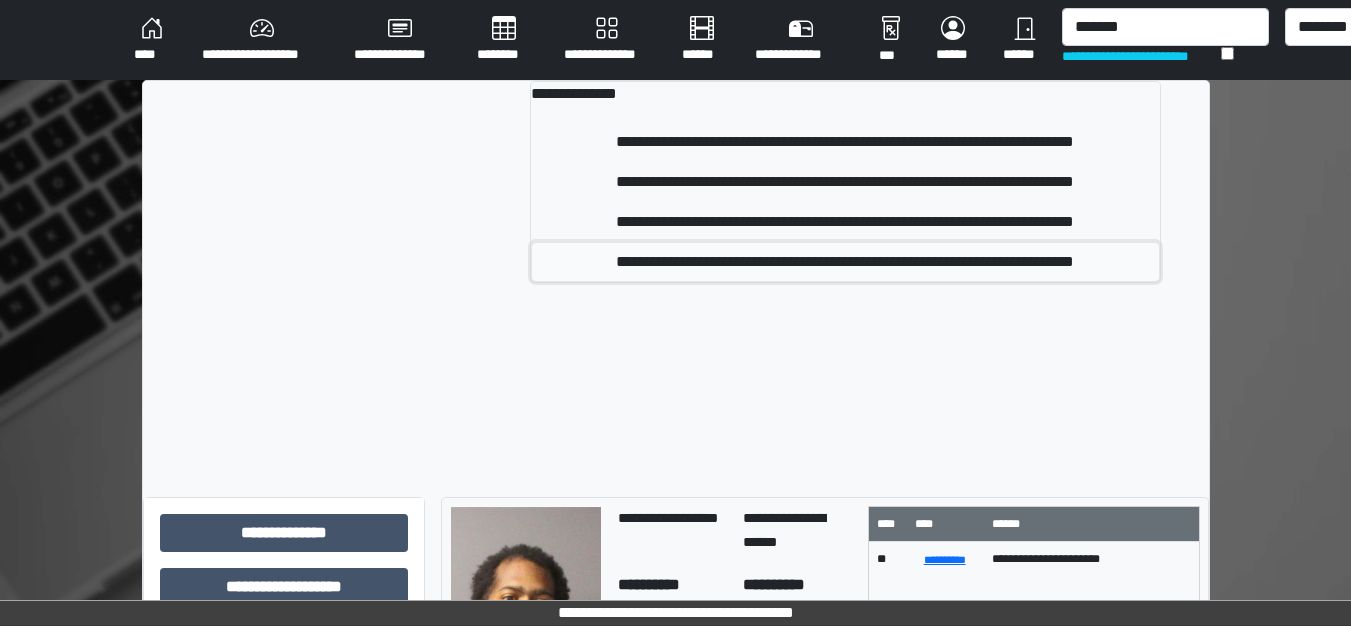click on "**********" at bounding box center (845, 262) 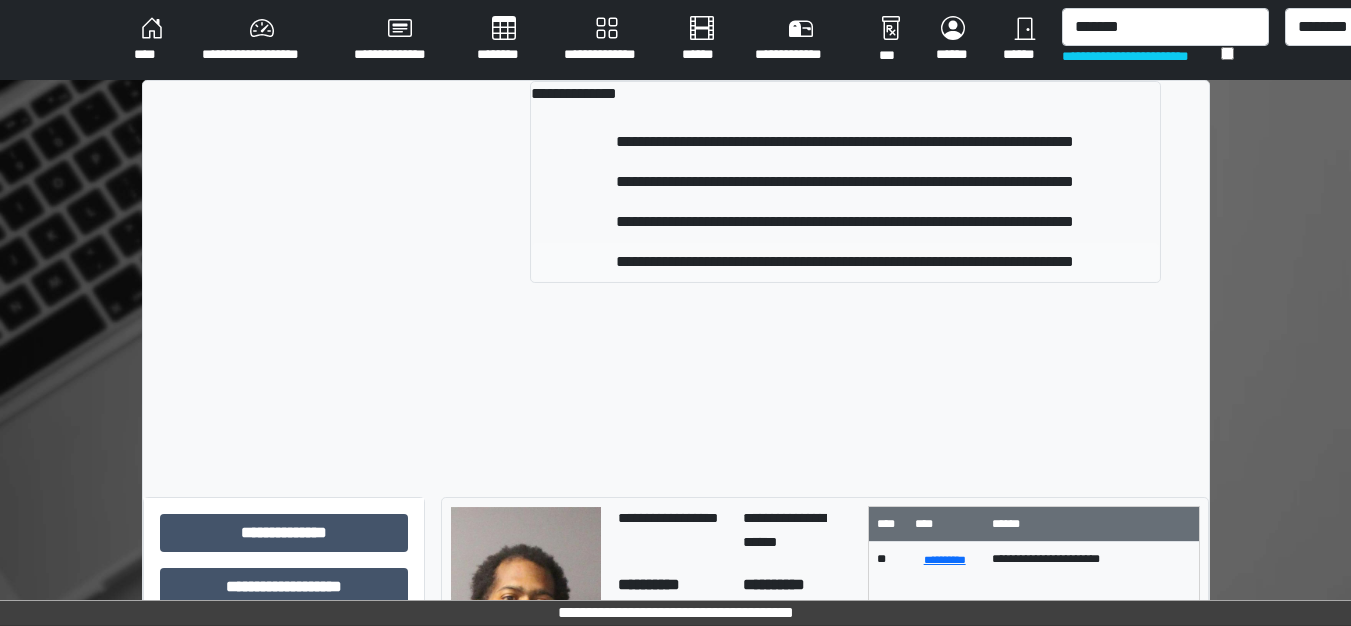 type 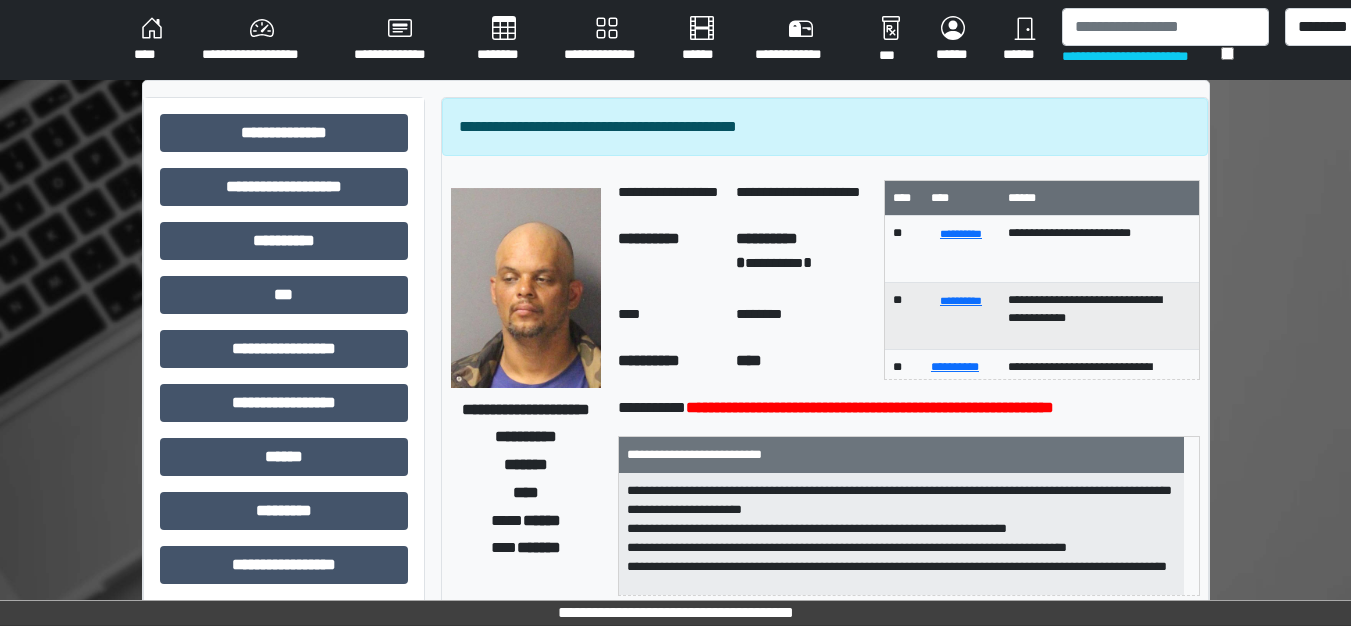 scroll, scrollTop: 100, scrollLeft: 0, axis: vertical 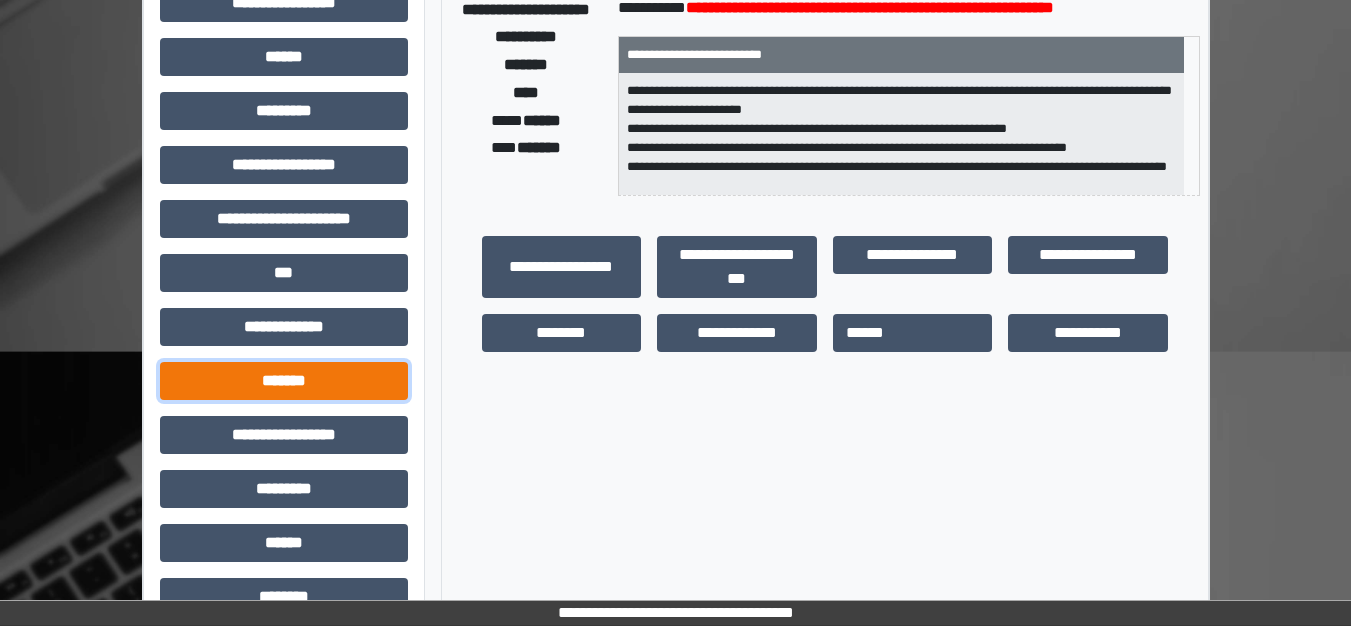 click on "*******" at bounding box center [284, 381] 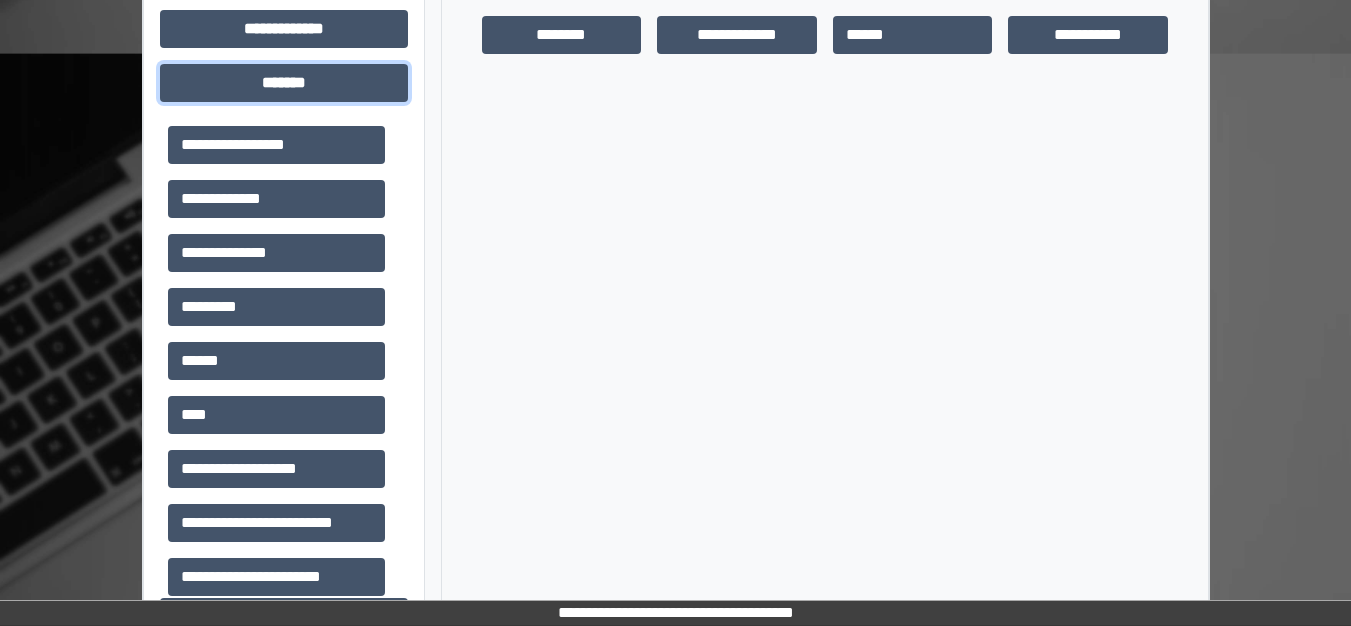 scroll, scrollTop: 700, scrollLeft: 0, axis: vertical 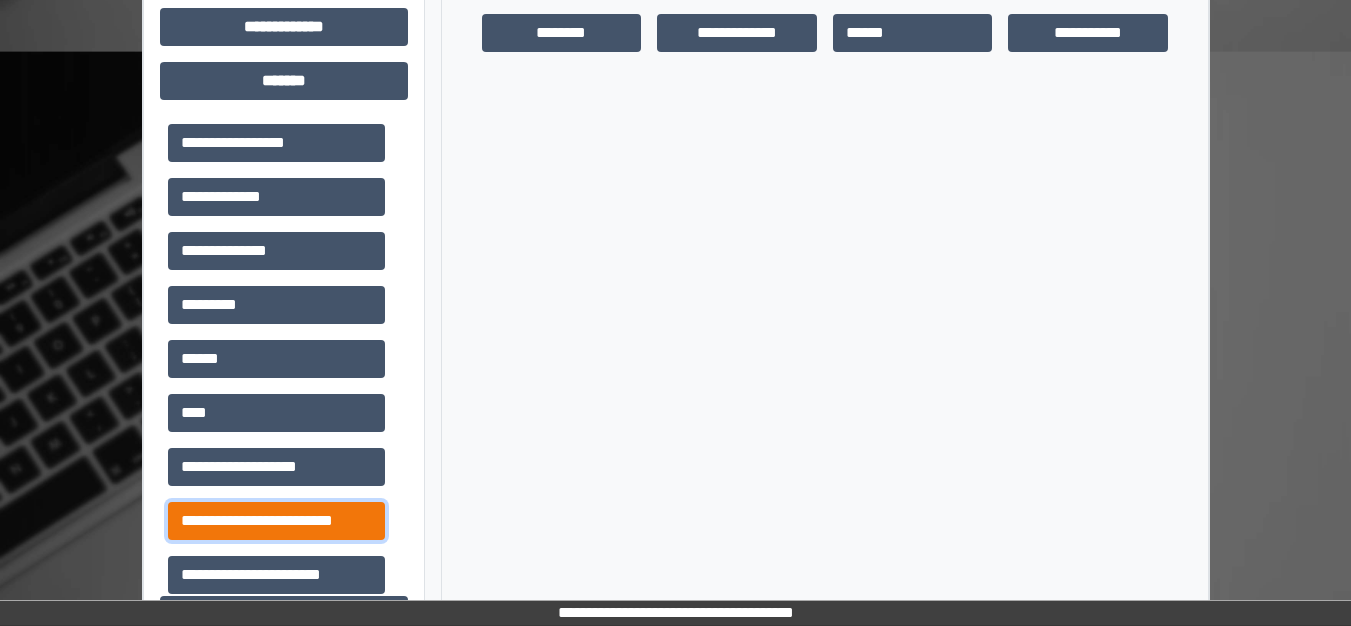 click on "**********" at bounding box center [276, 521] 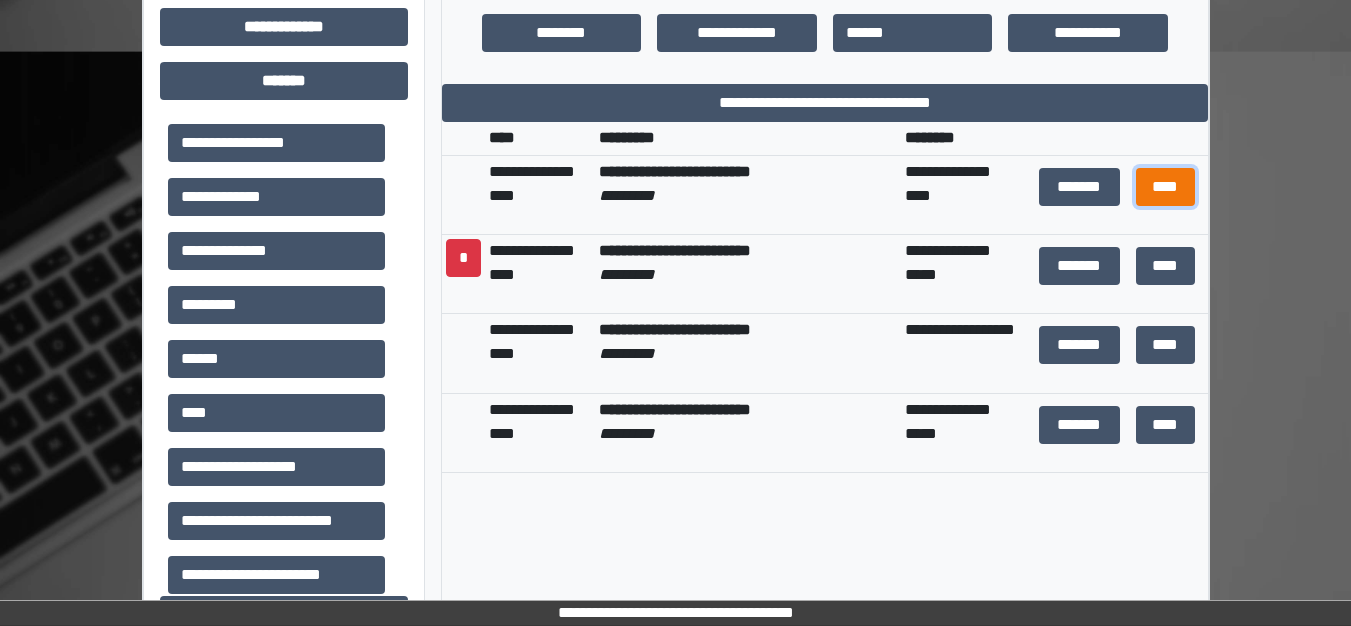 click on "****" at bounding box center (1166, 187) 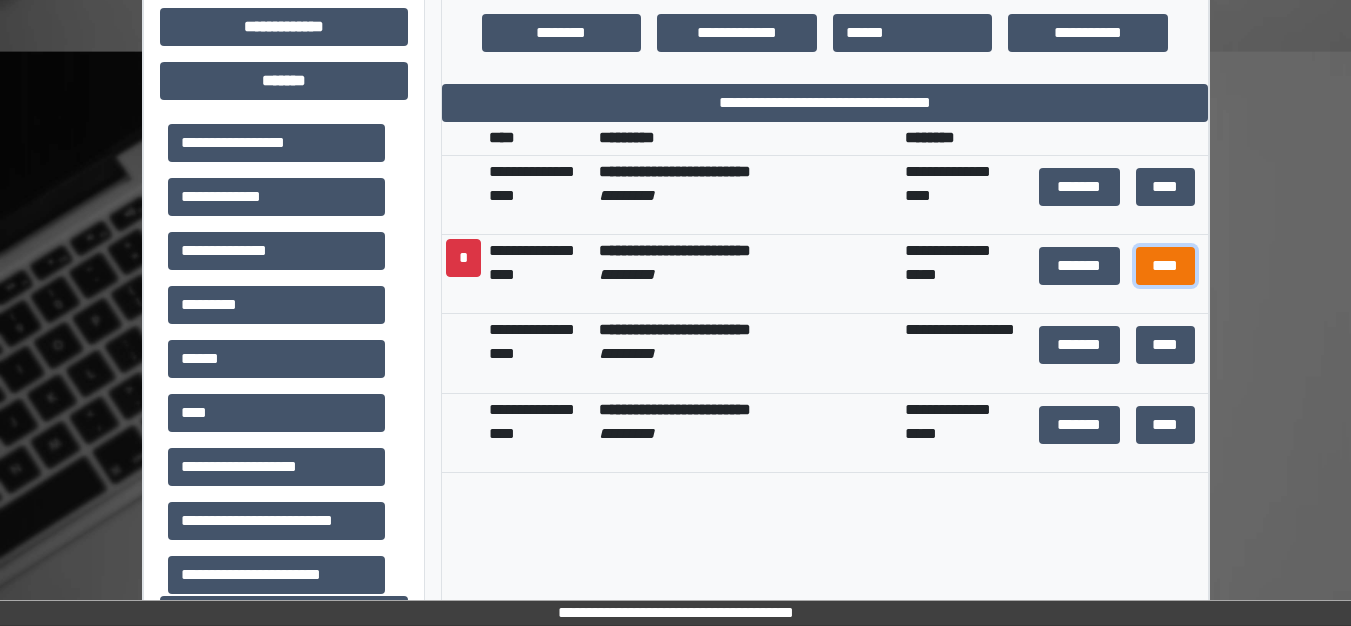 click on "****" at bounding box center (1166, 266) 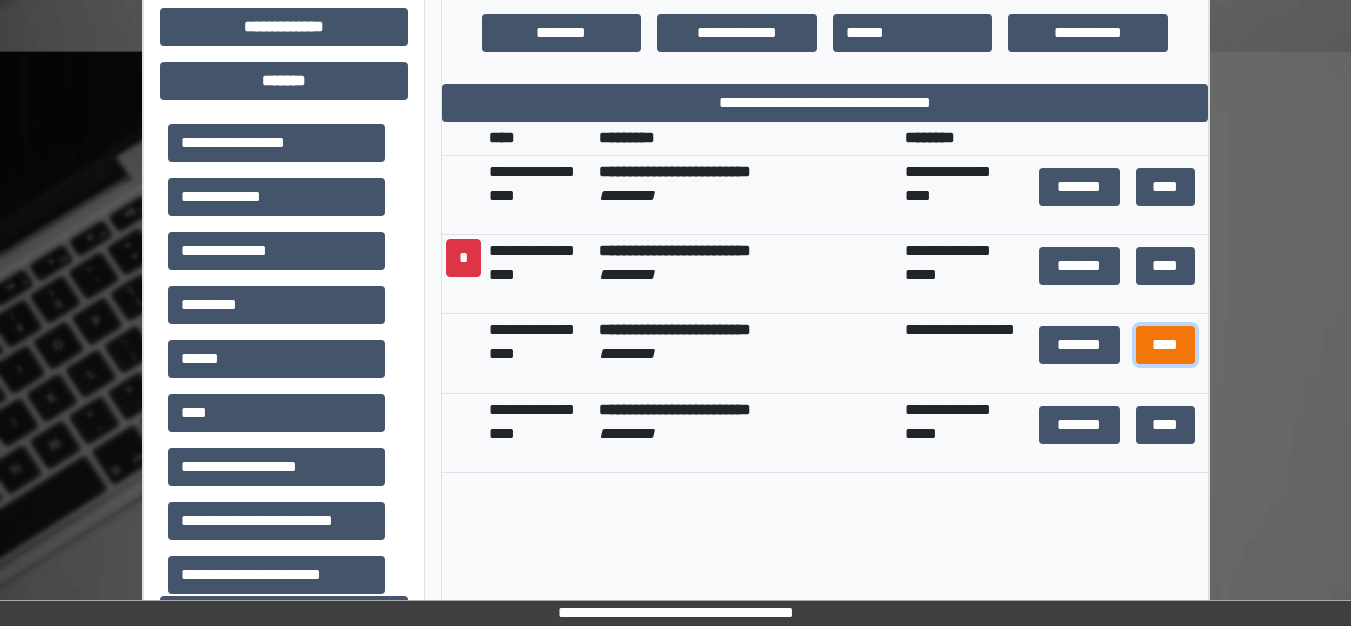 click on "****" at bounding box center [1166, 345] 